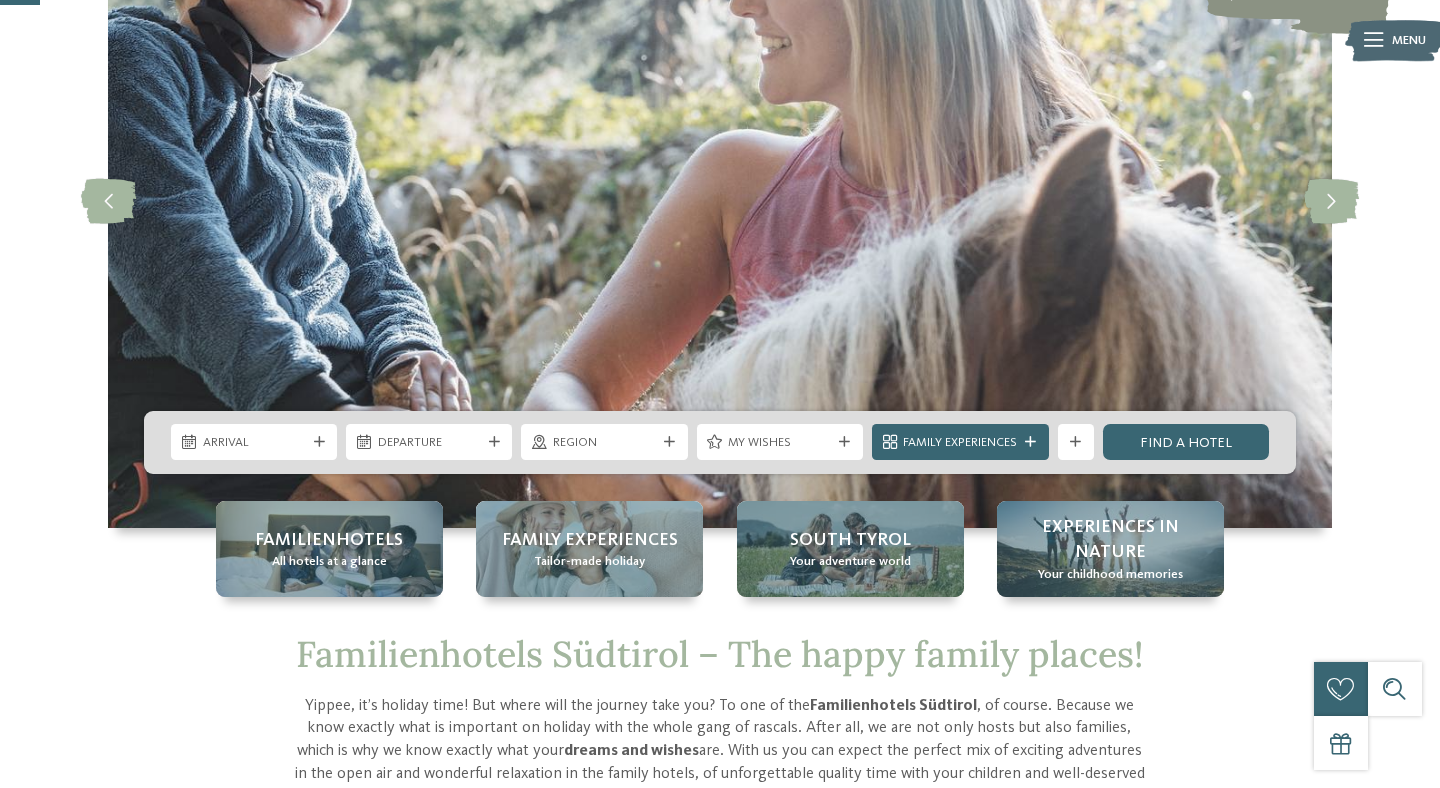scroll, scrollTop: 215, scrollLeft: 0, axis: vertical 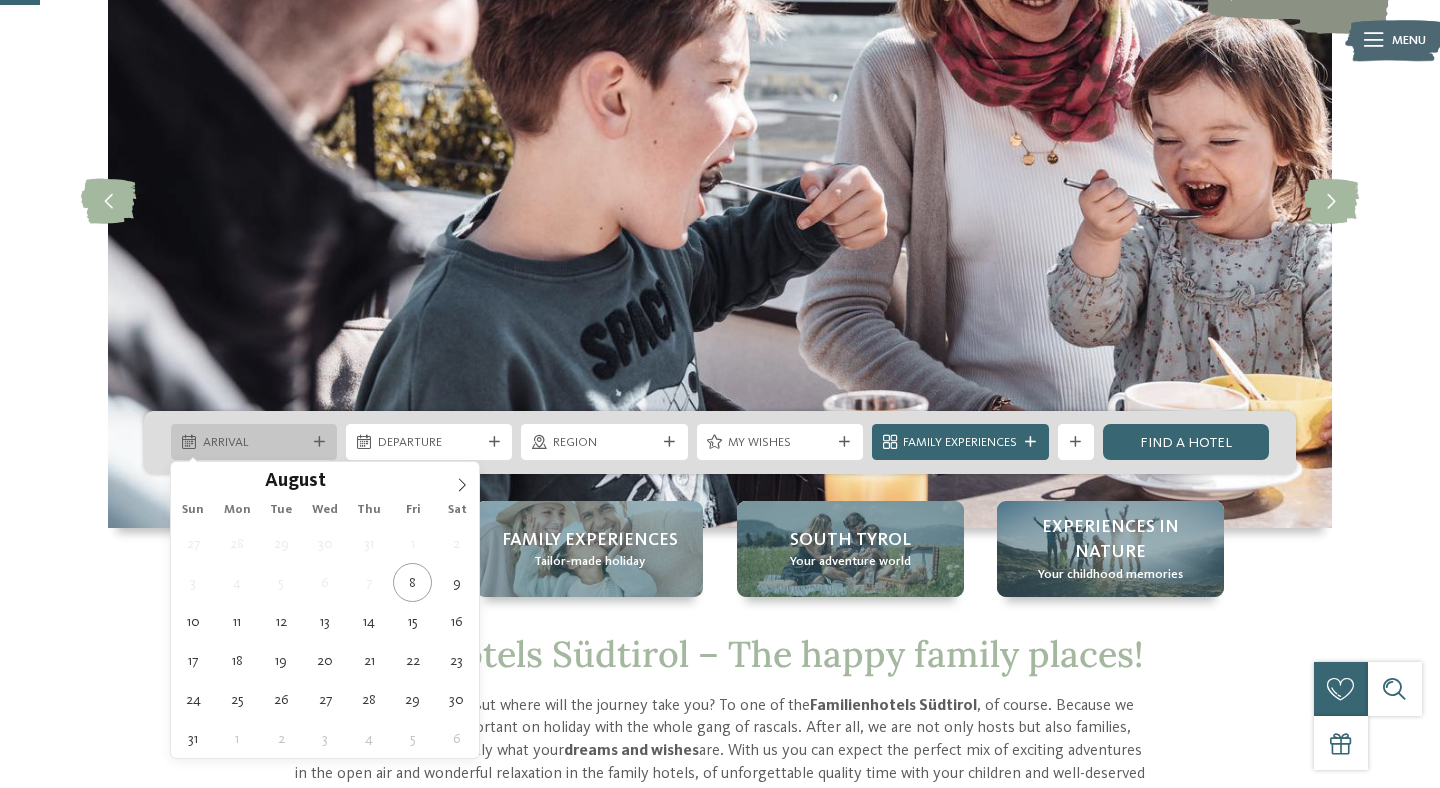 click on "Arrival" at bounding box center [254, 443] 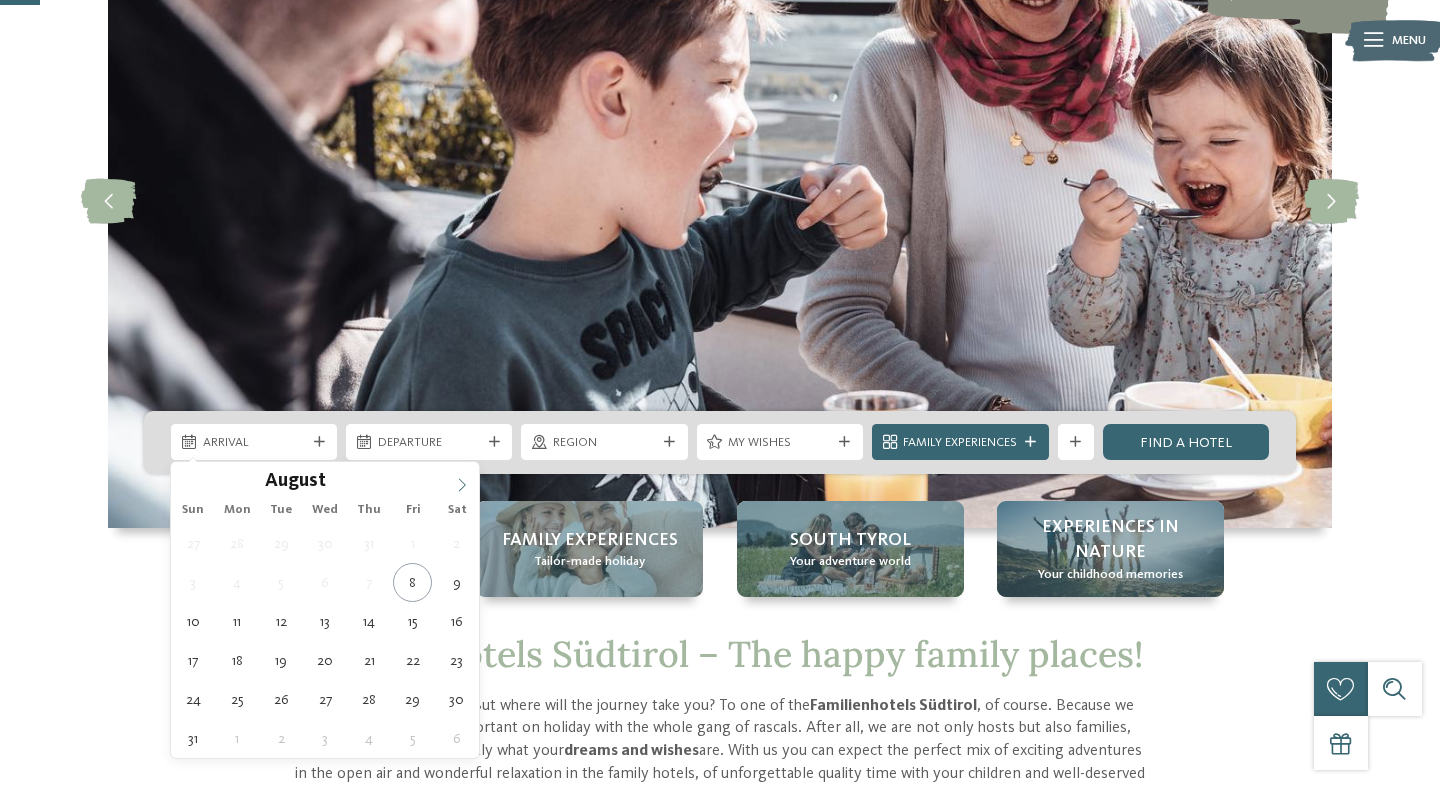 click 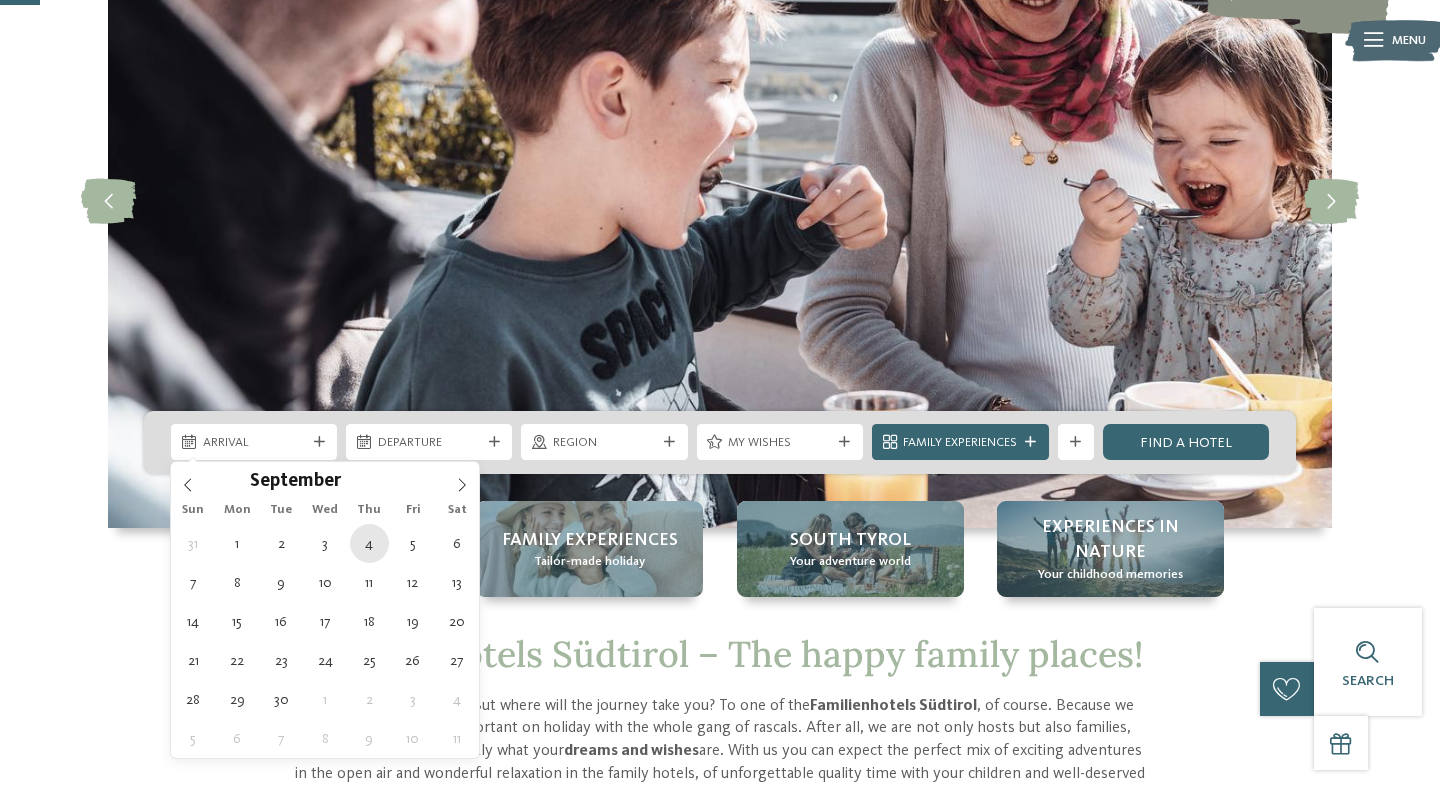 type on "04.09.2025" 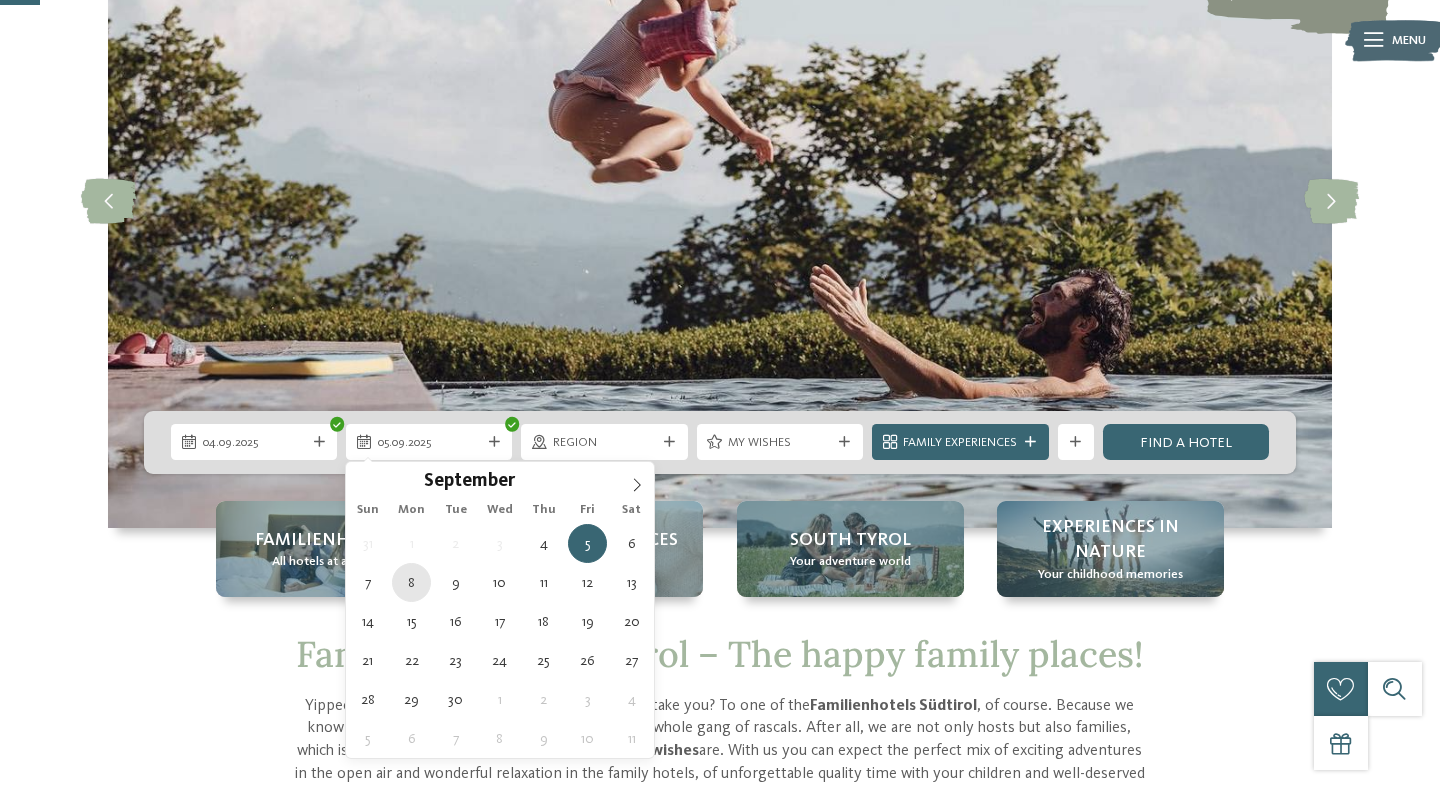 type on "08.09.2025" 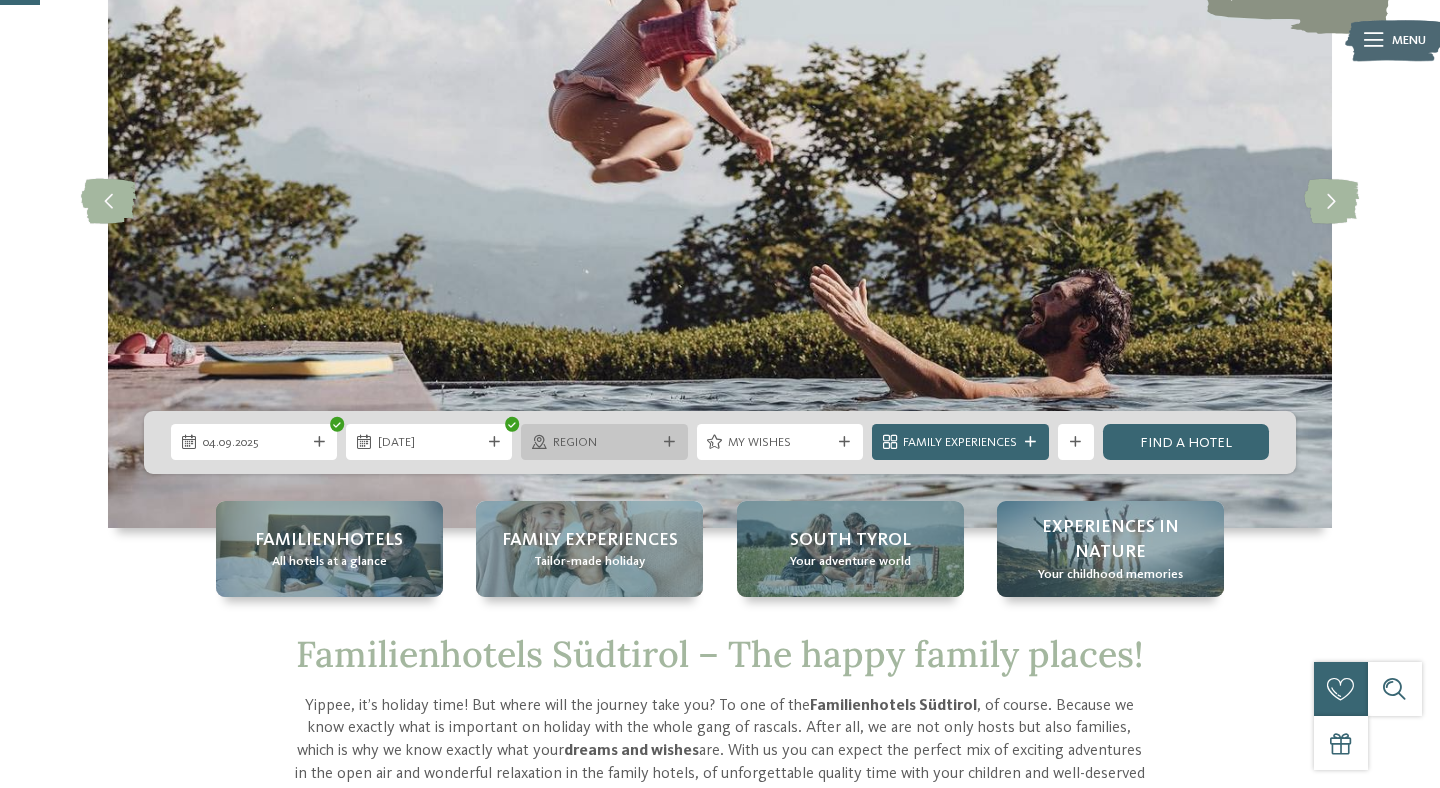 click on "Region" at bounding box center (604, 443) 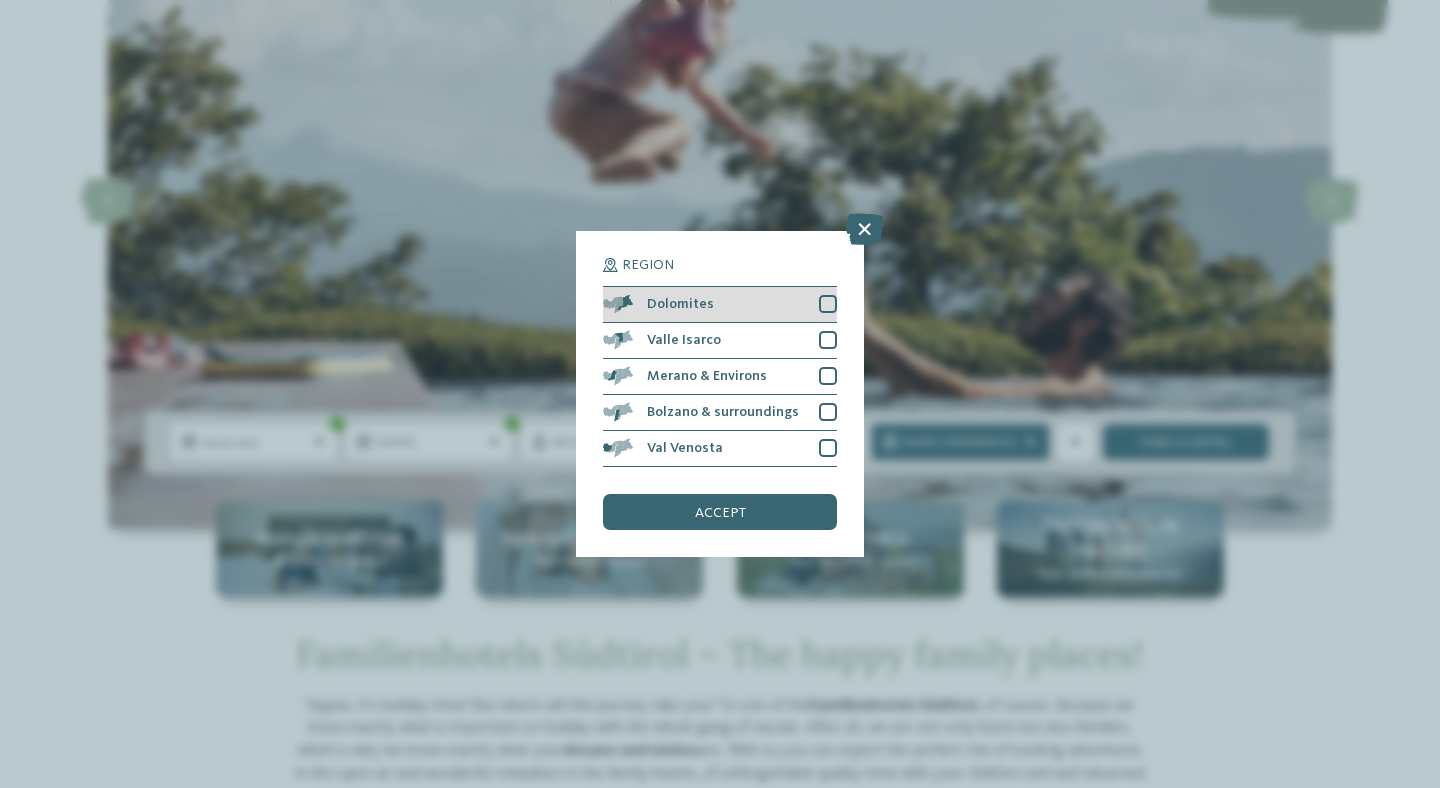 click on "Dolomites" at bounding box center (720, 305) 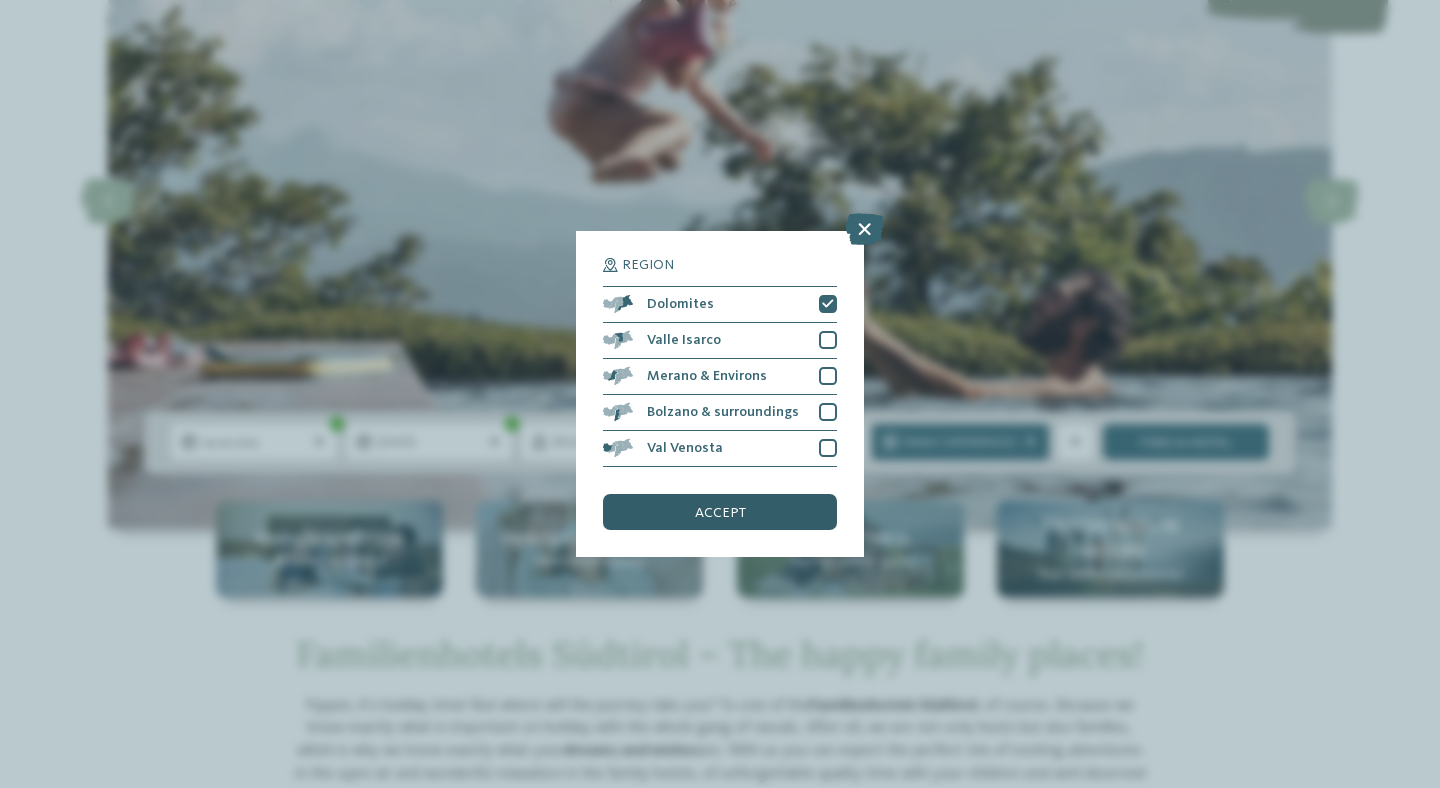 click on "accept" at bounding box center (720, 512) 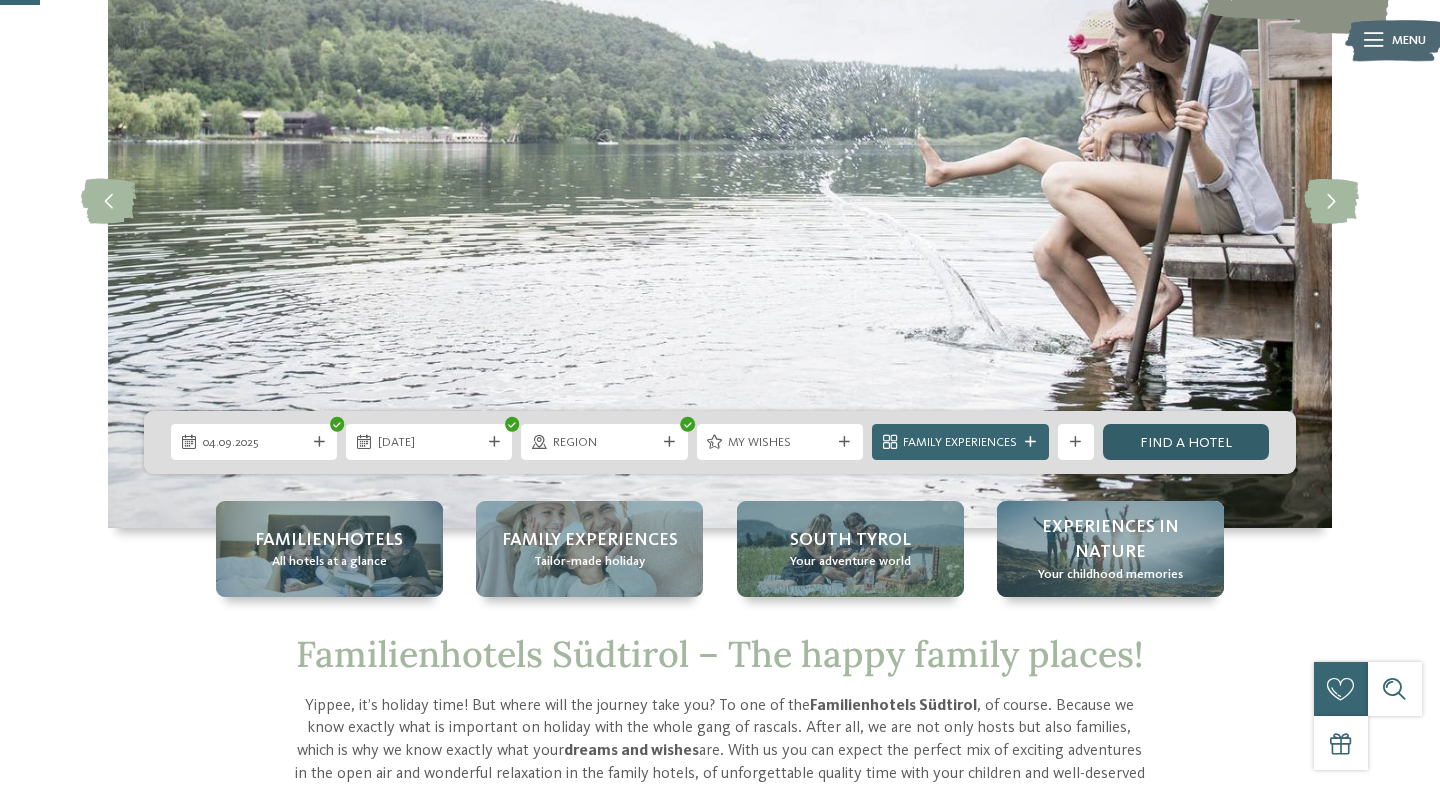 click on "Find a hotel" at bounding box center [1186, 442] 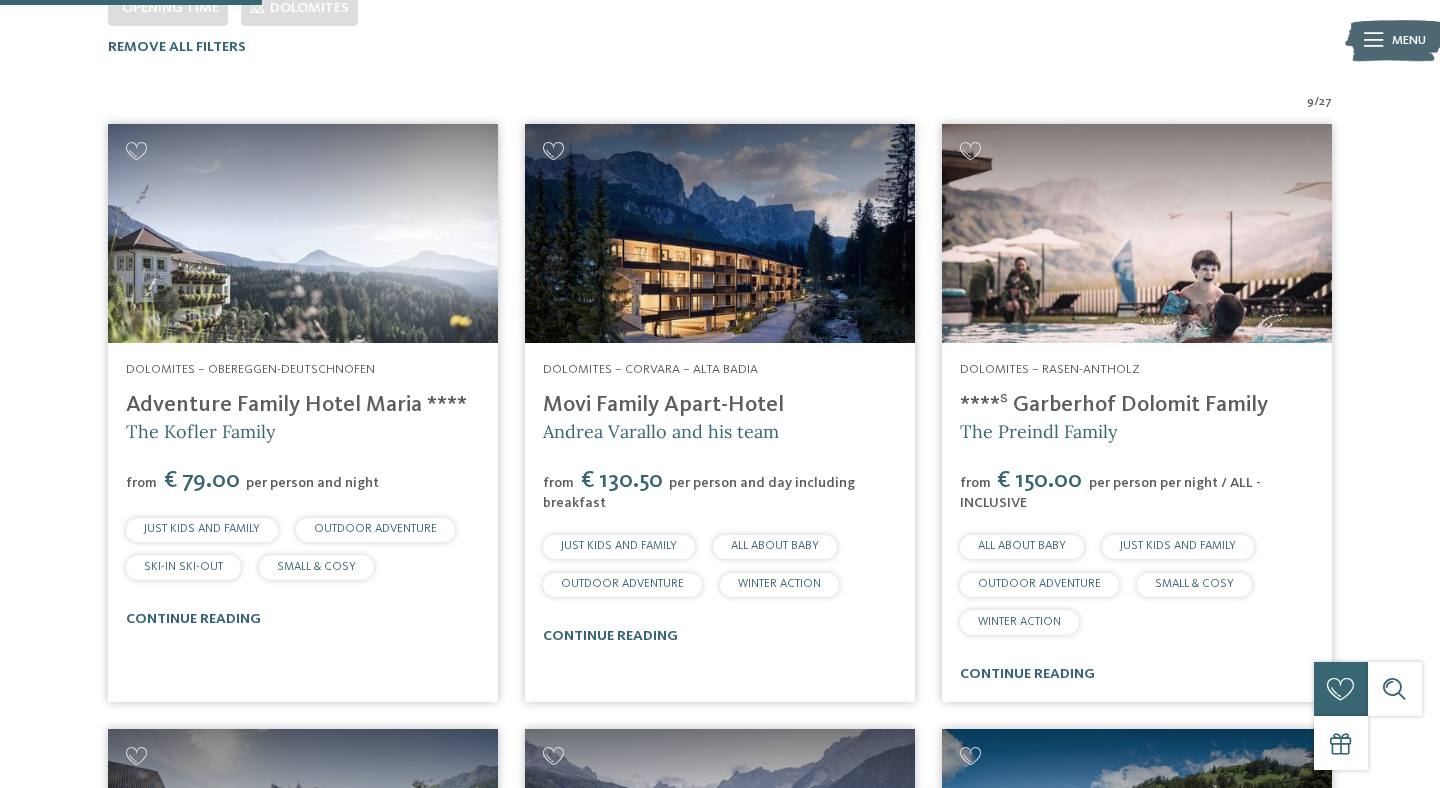 scroll, scrollTop: 536, scrollLeft: 0, axis: vertical 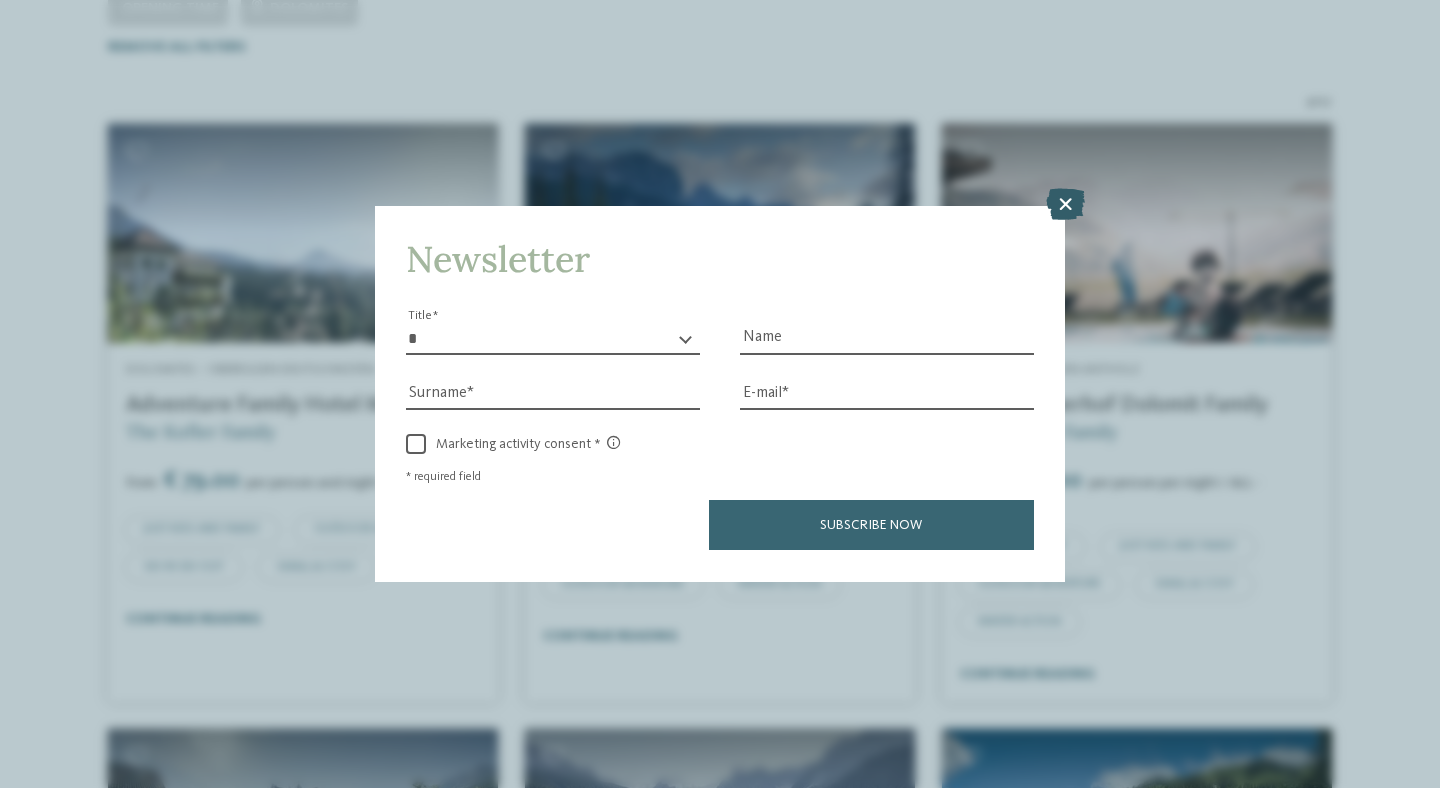 click at bounding box center [1065, 205] 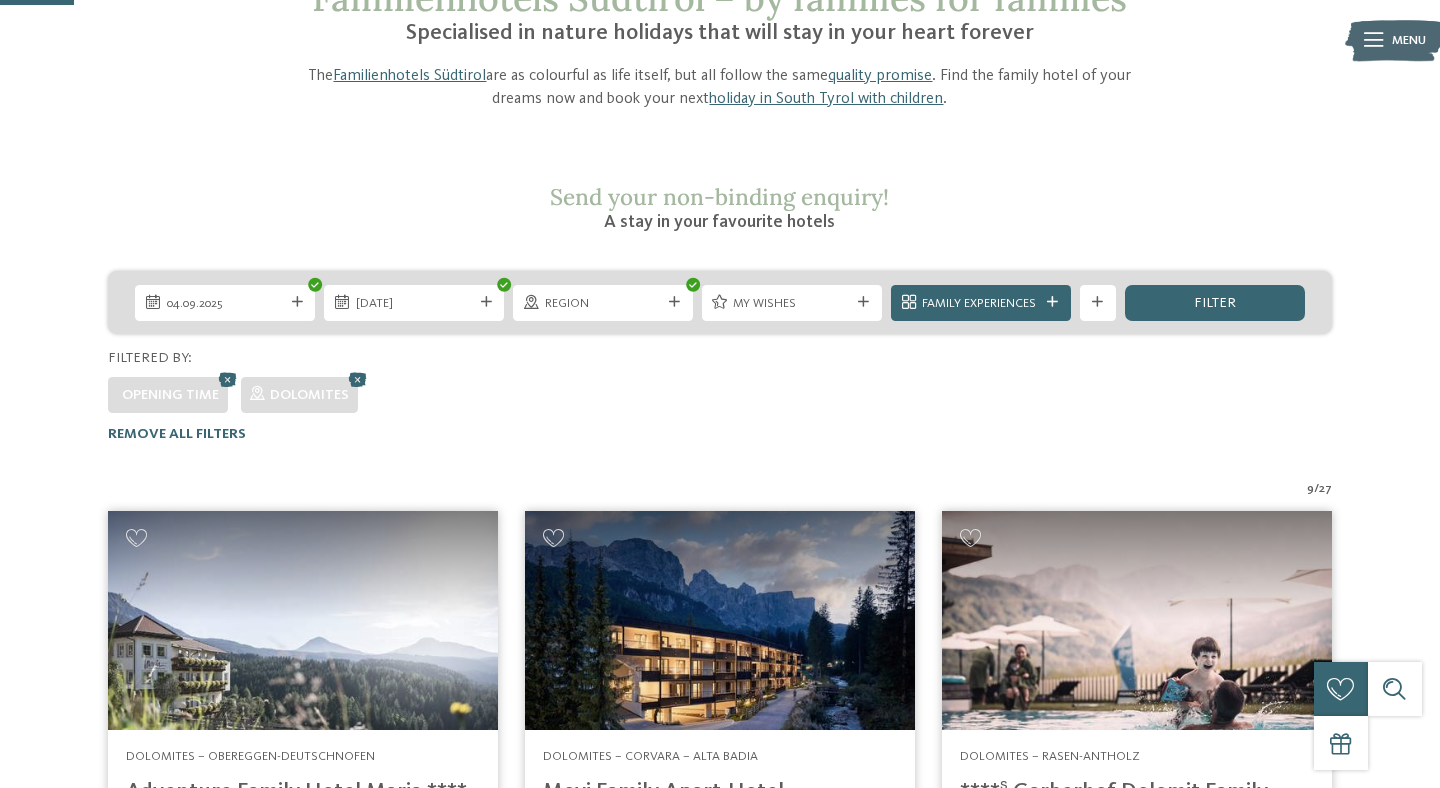 scroll, scrollTop: 124, scrollLeft: 0, axis: vertical 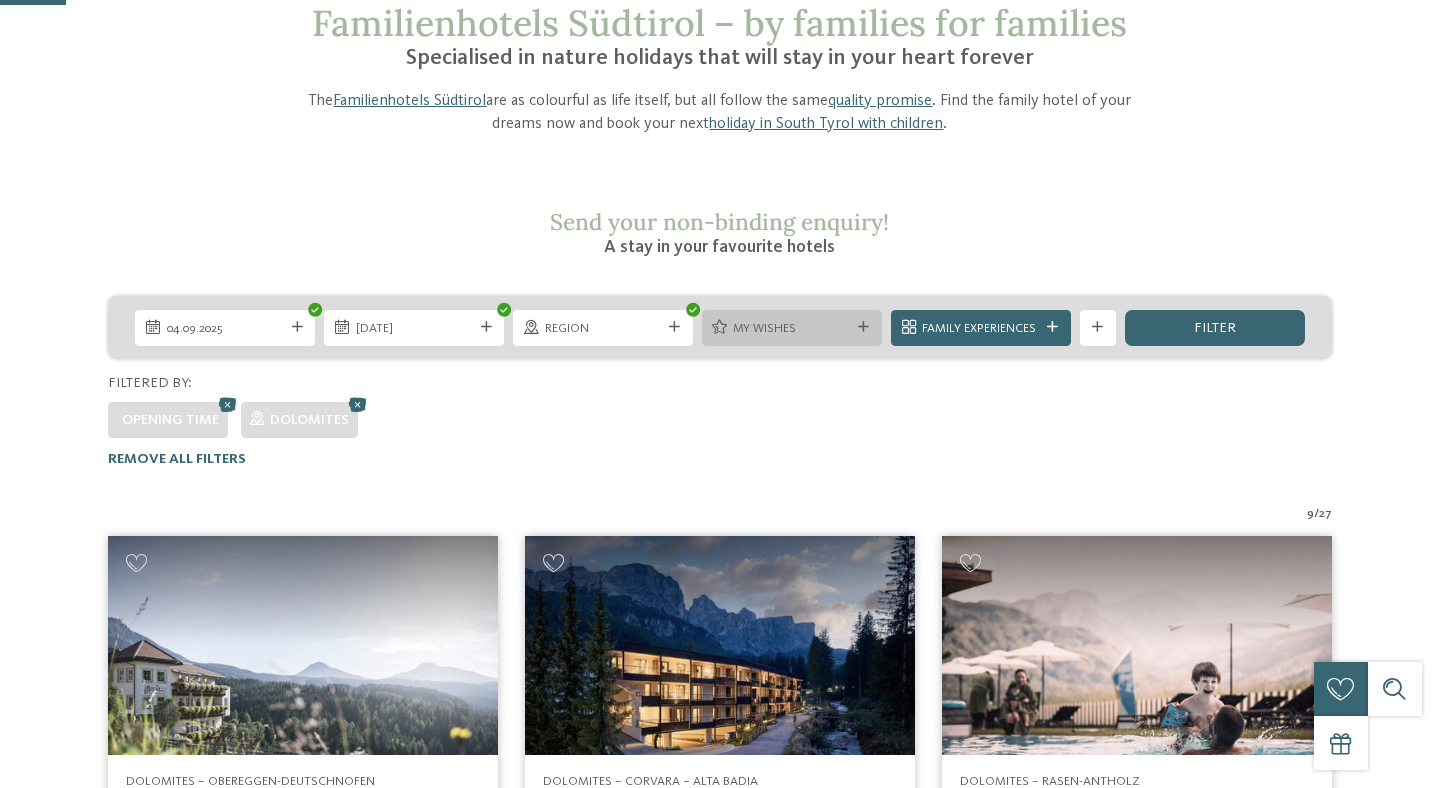 click on "My wishes" at bounding box center (792, 328) 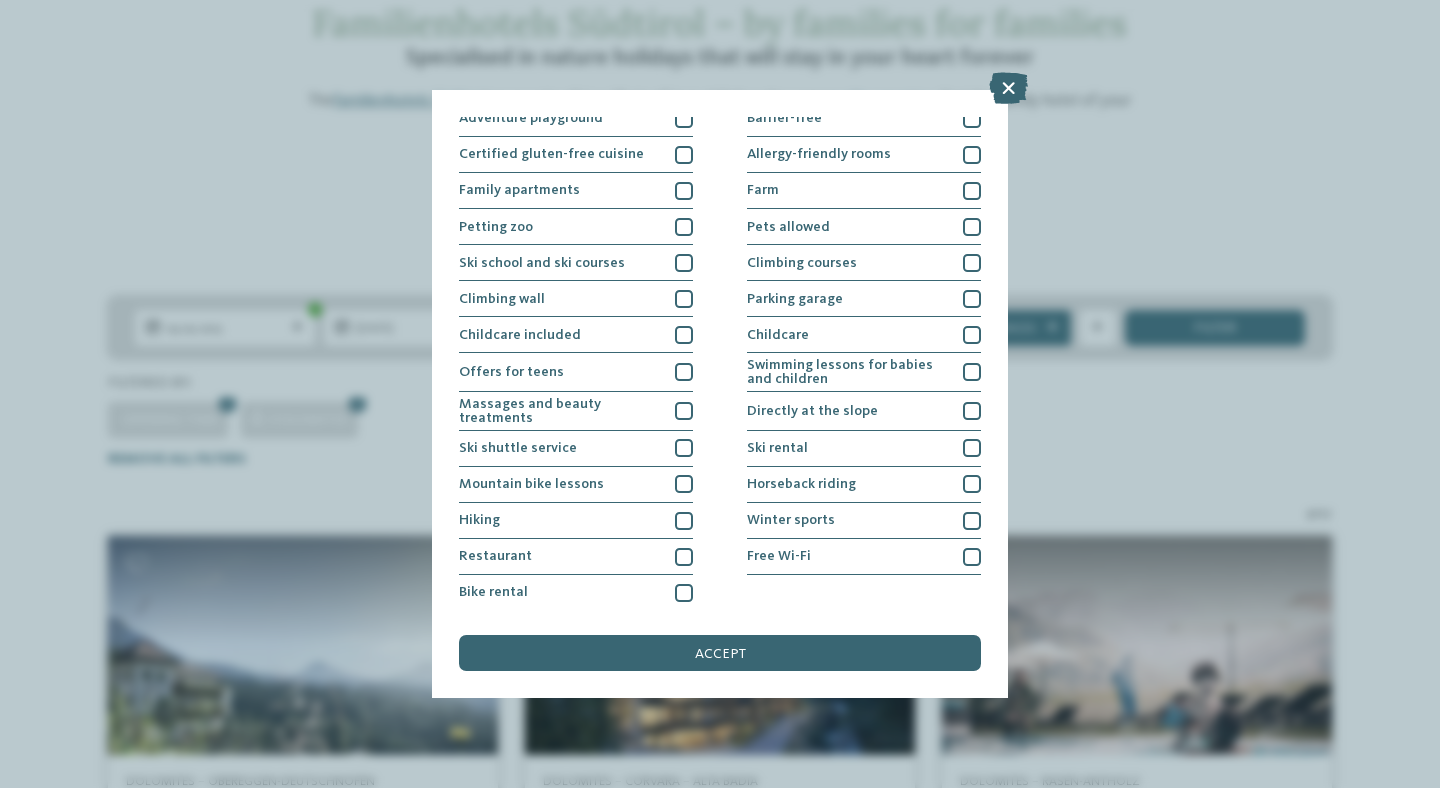 scroll, scrollTop: 153, scrollLeft: 0, axis: vertical 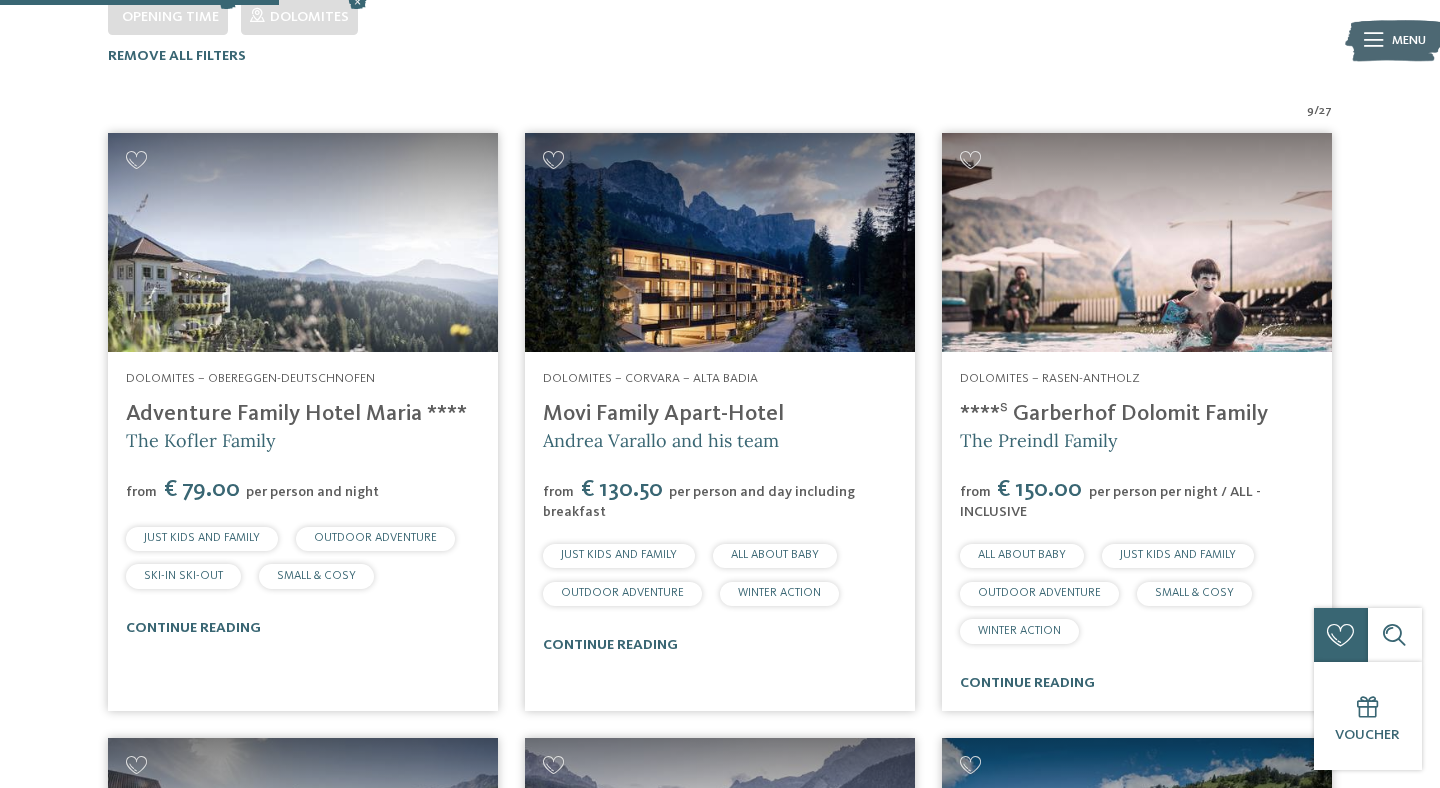 click at bounding box center (720, 242) 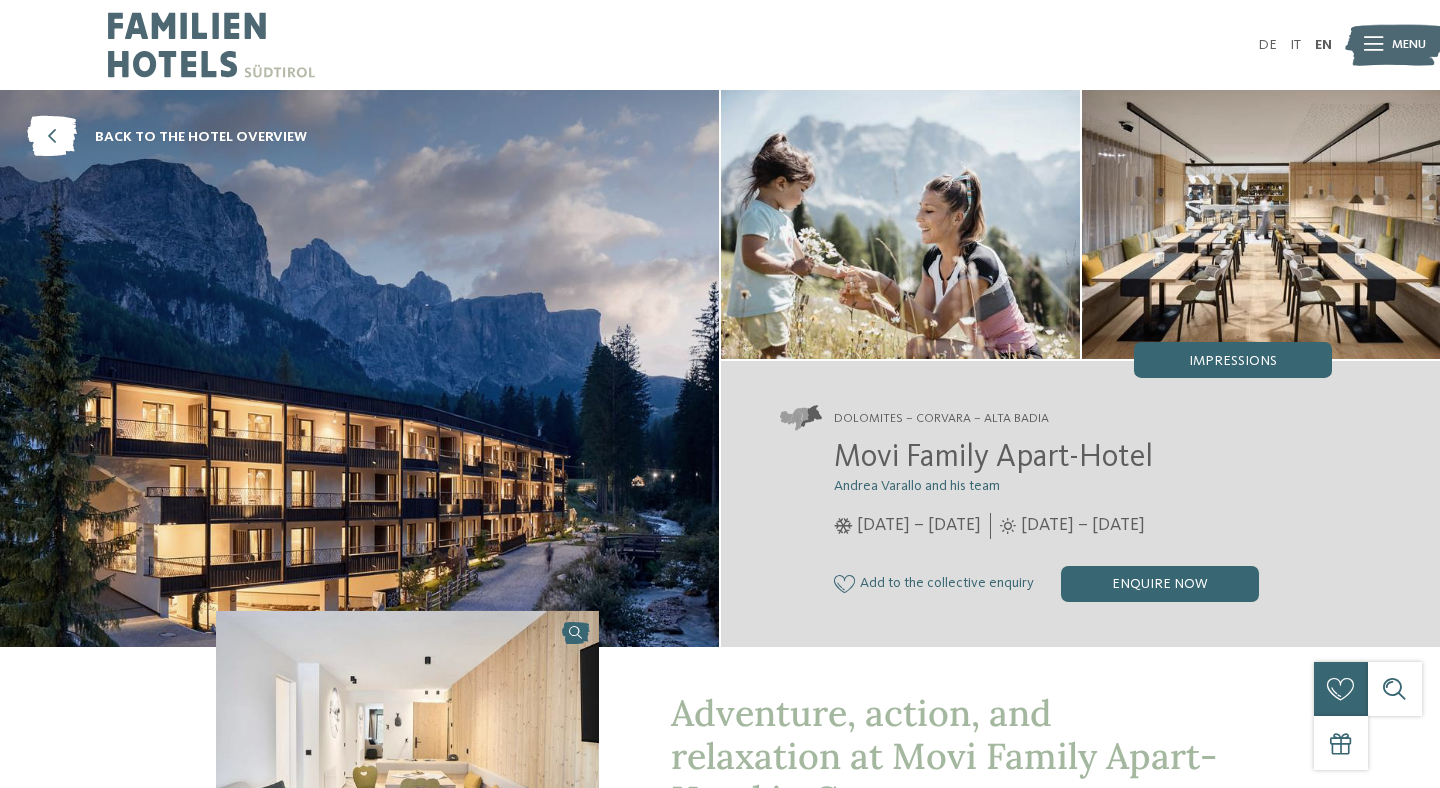 scroll, scrollTop: 0, scrollLeft: 0, axis: both 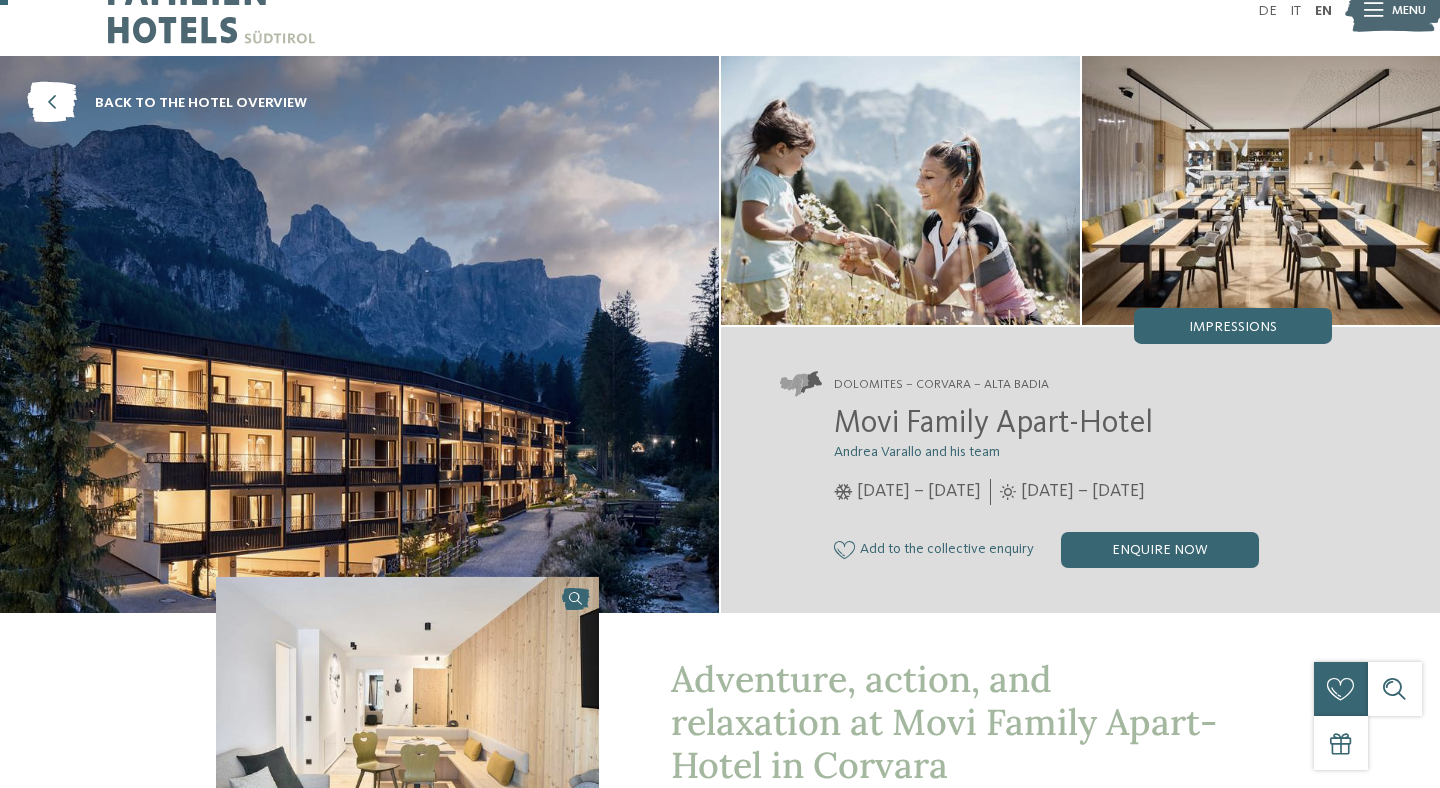 click on "Movi Family Apart-Hotel" at bounding box center (993, 424) 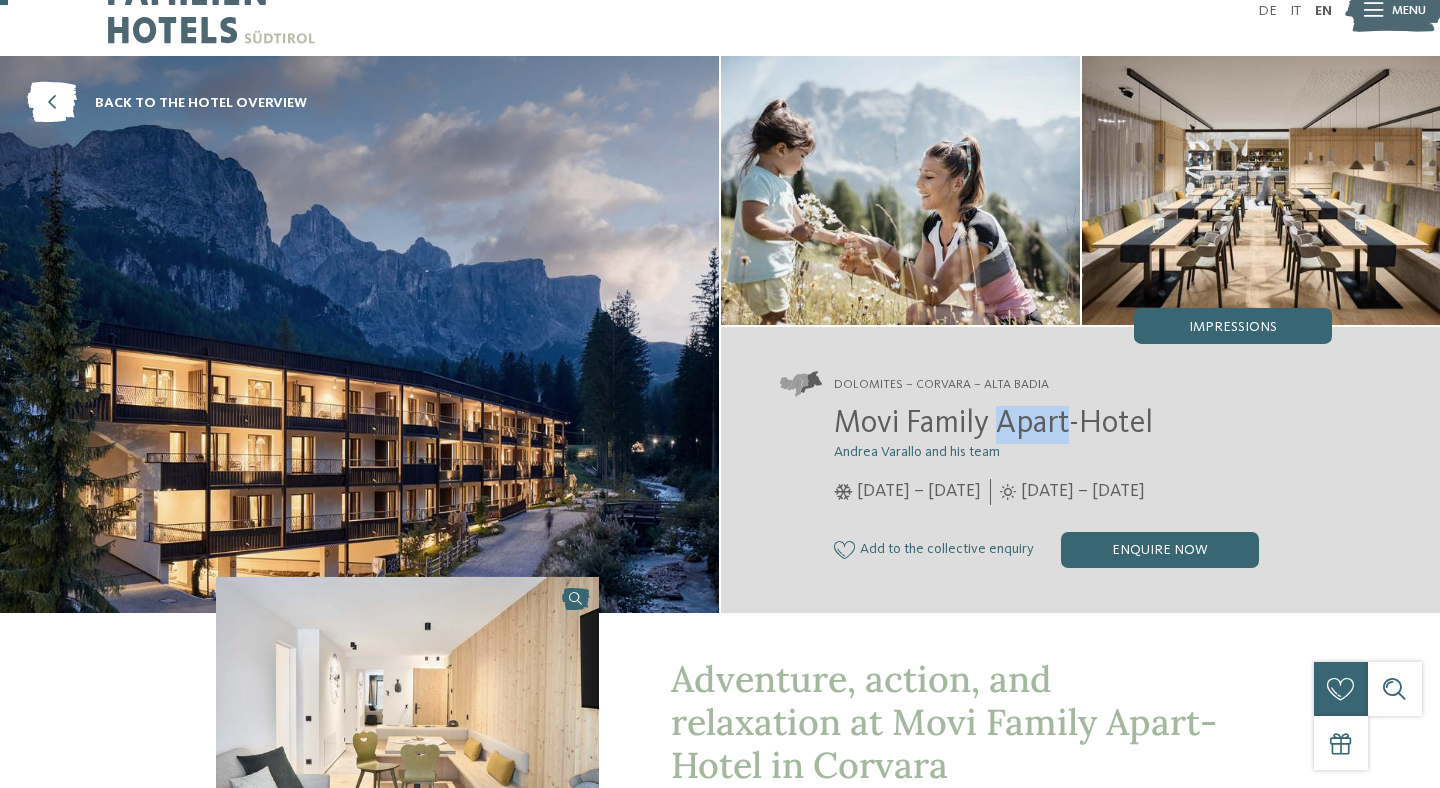 click on "Movi Family Apart-Hotel" at bounding box center [993, 424] 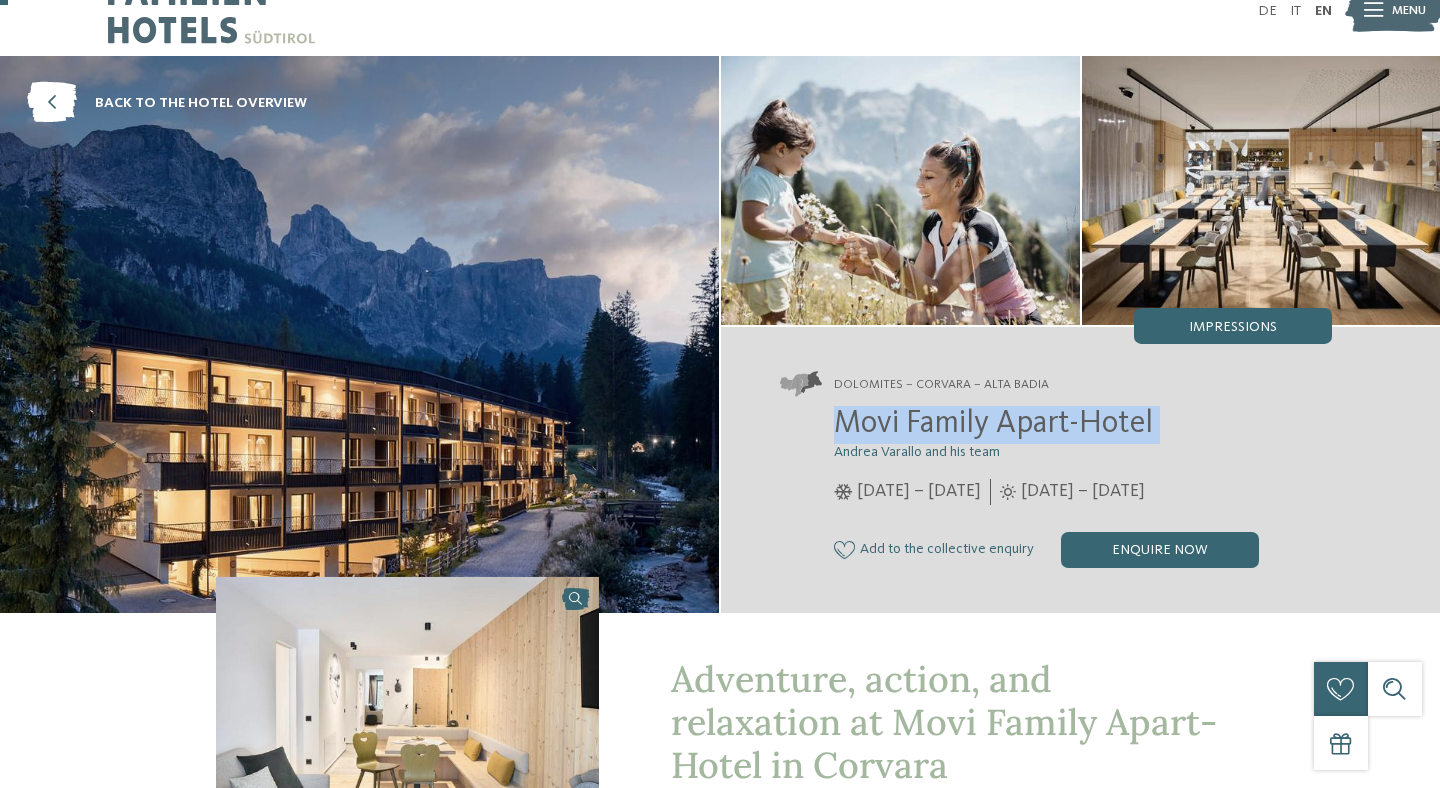 copy on "Movi Family Apart-Hotel" 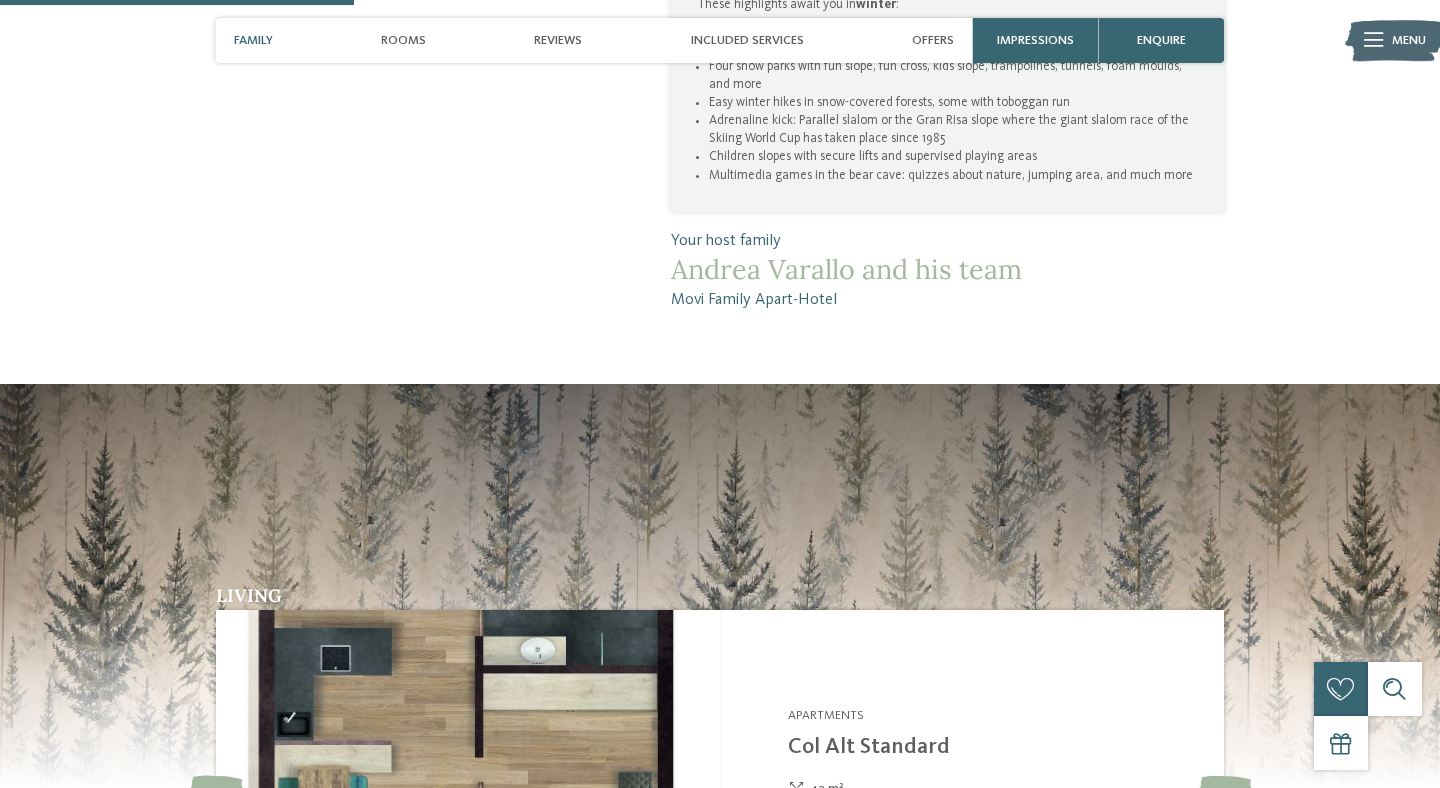 scroll, scrollTop: 1553, scrollLeft: 0, axis: vertical 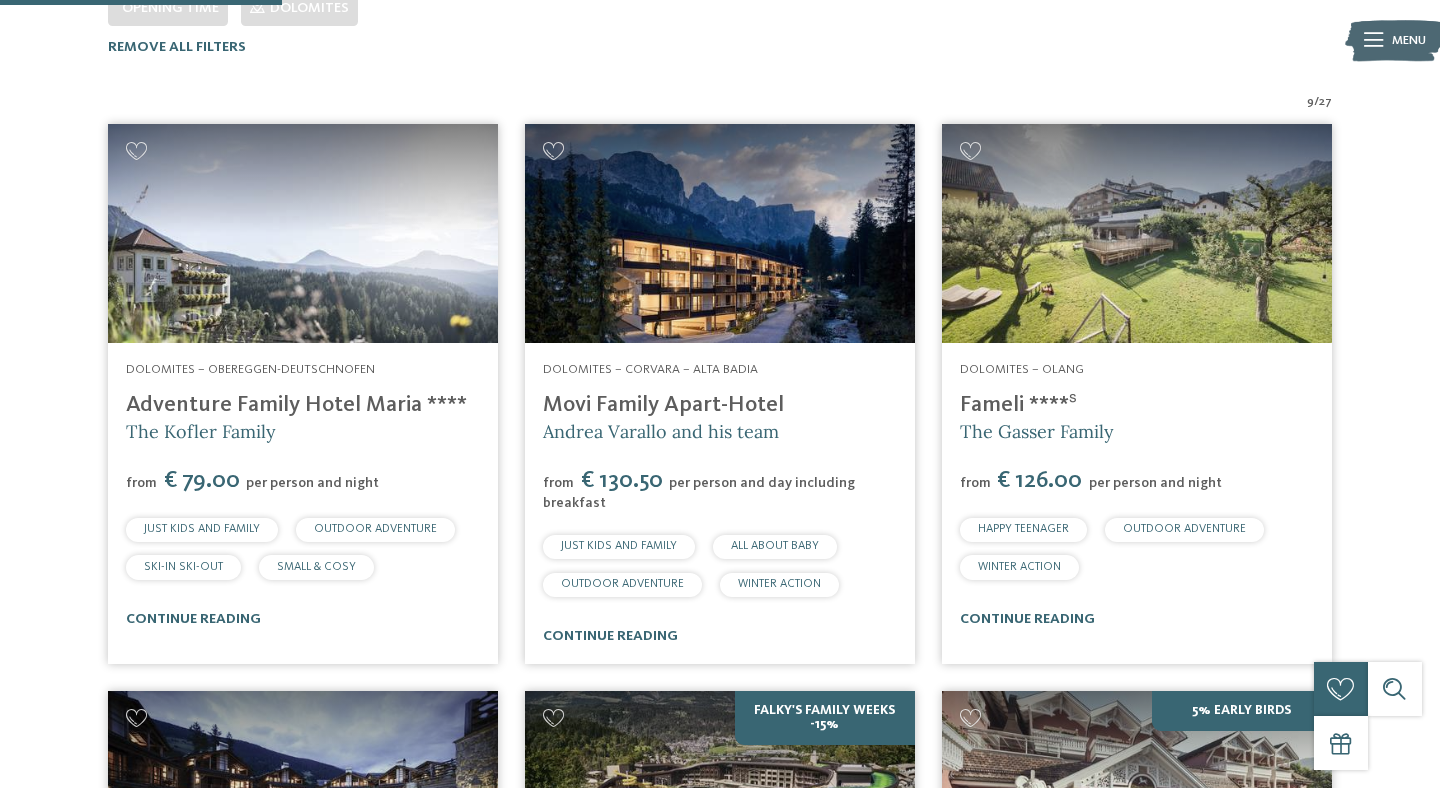 click at bounding box center (1137, 233) 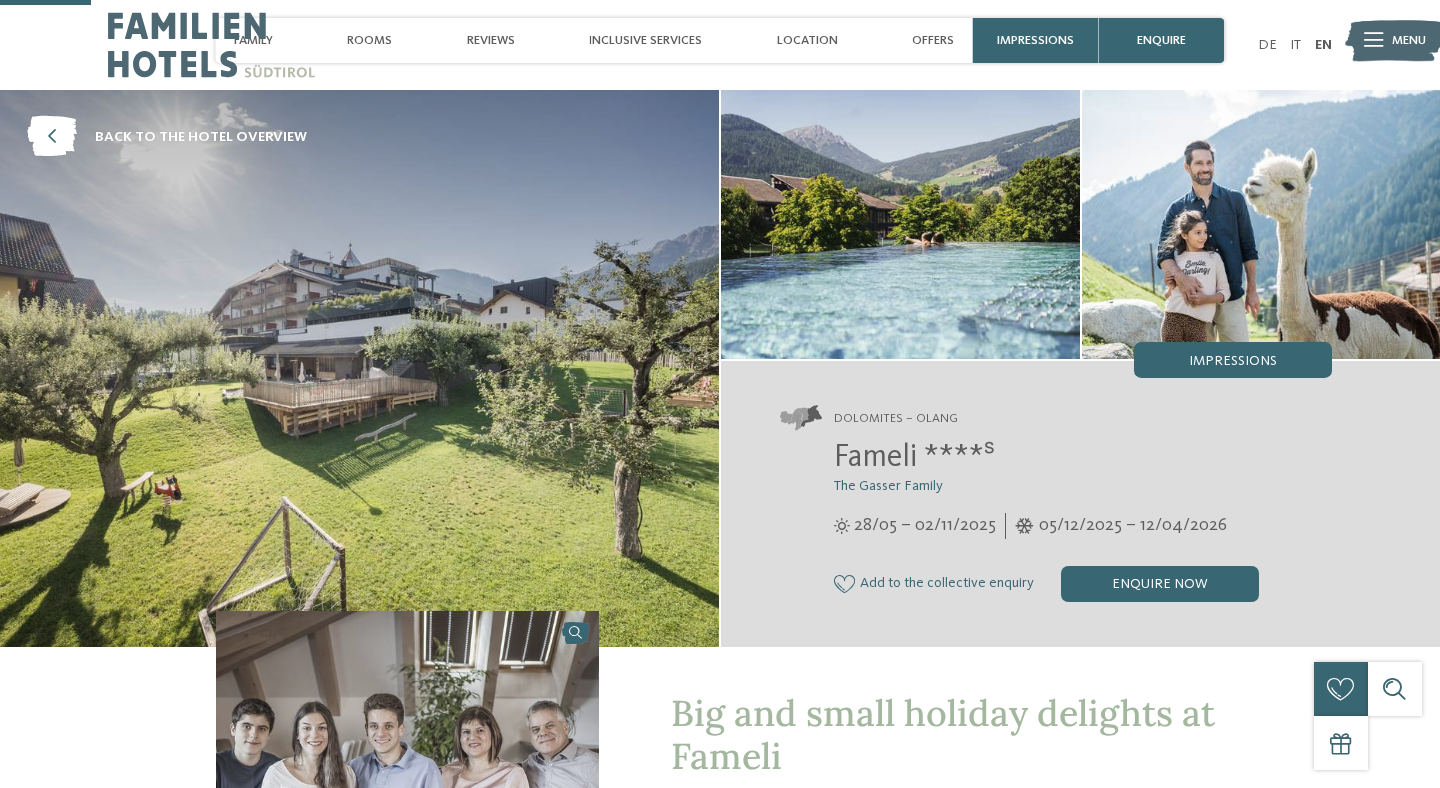 scroll, scrollTop: 358, scrollLeft: 0, axis: vertical 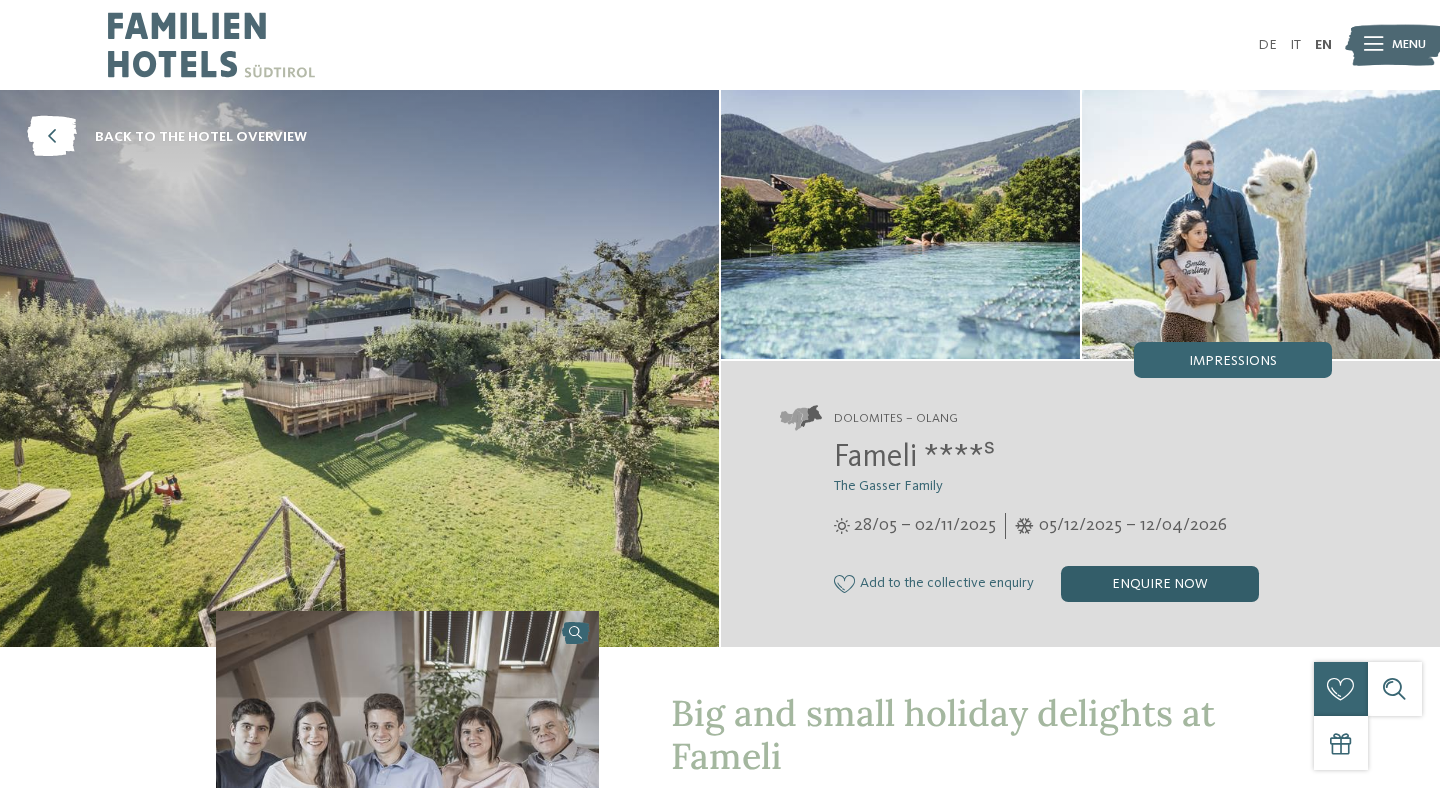 click on "enquire now" at bounding box center [1160, 584] 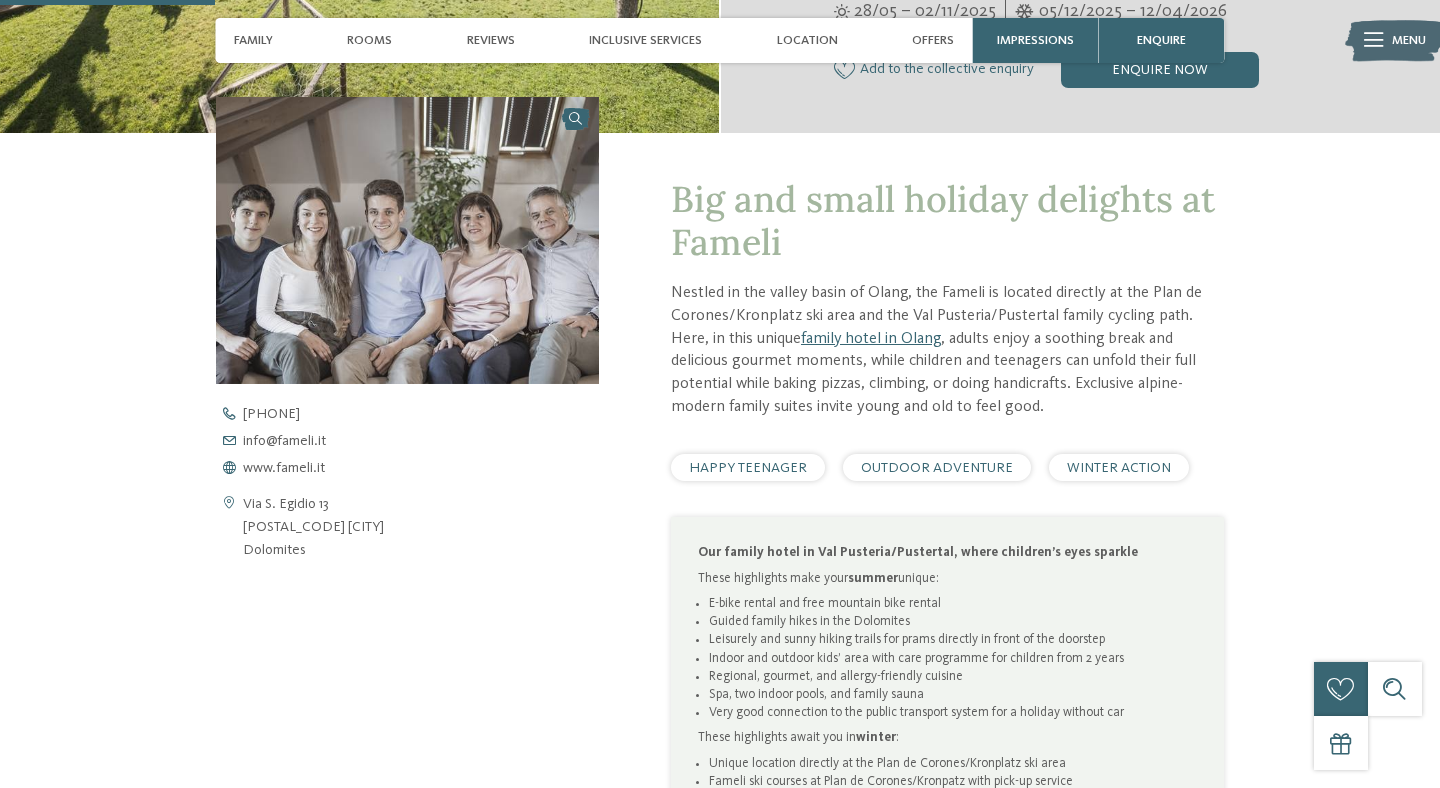 scroll, scrollTop: 0, scrollLeft: 0, axis: both 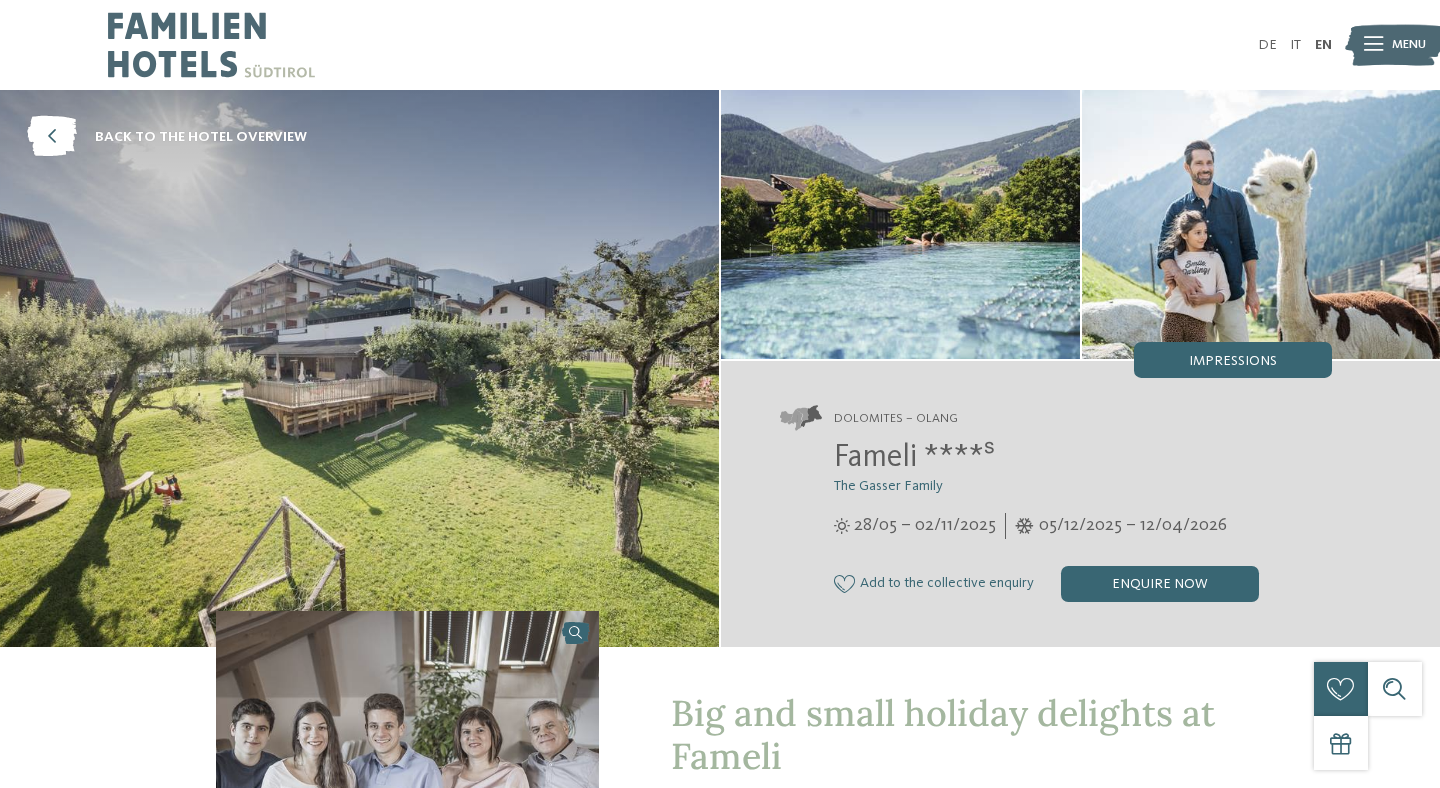 click on "Fameli ****ˢ" at bounding box center [914, 458] 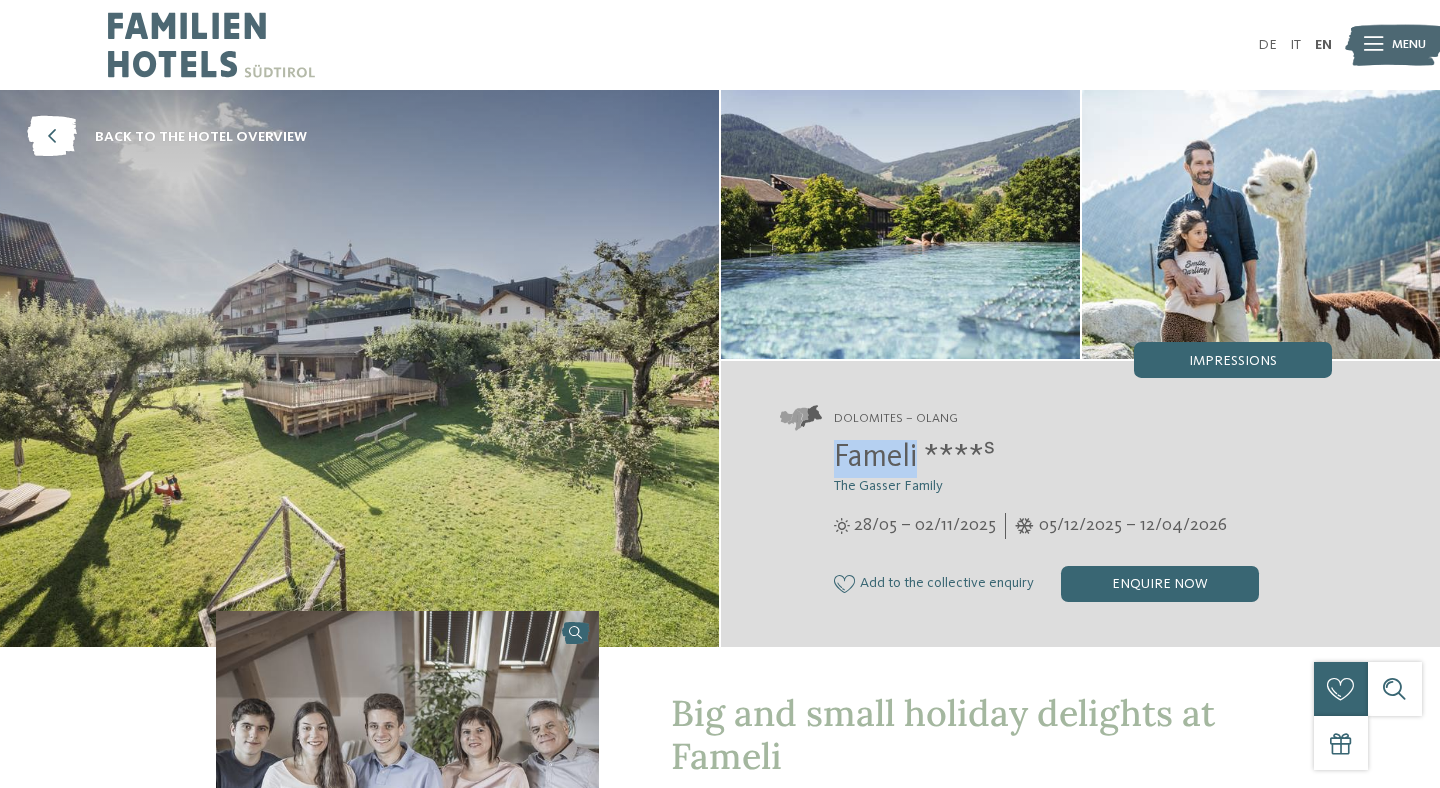 click on "Fameli ****ˢ" at bounding box center (914, 458) 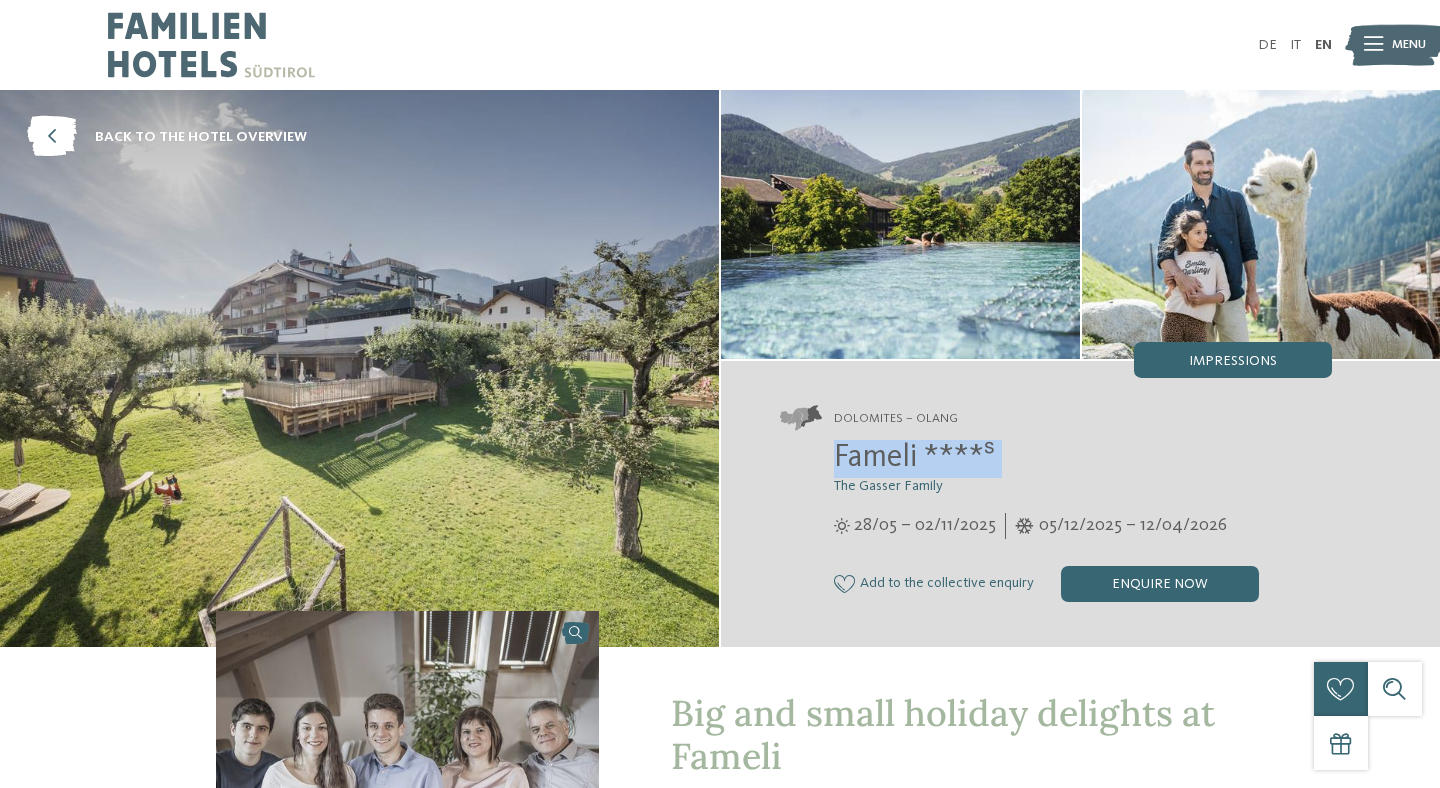 click on "Fameli ****ˢ" at bounding box center [914, 458] 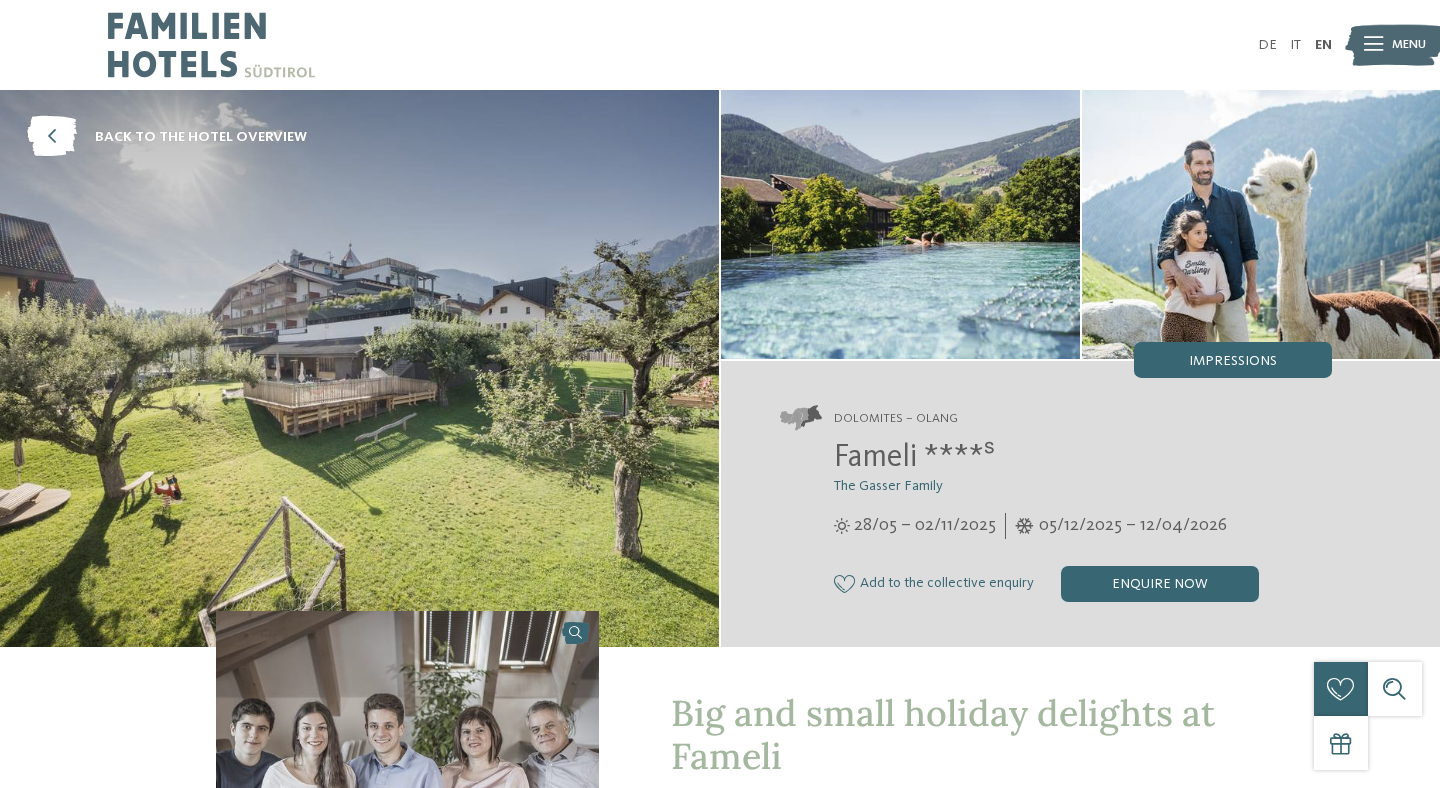 click on "Fameli ****ˢ" at bounding box center [914, 458] 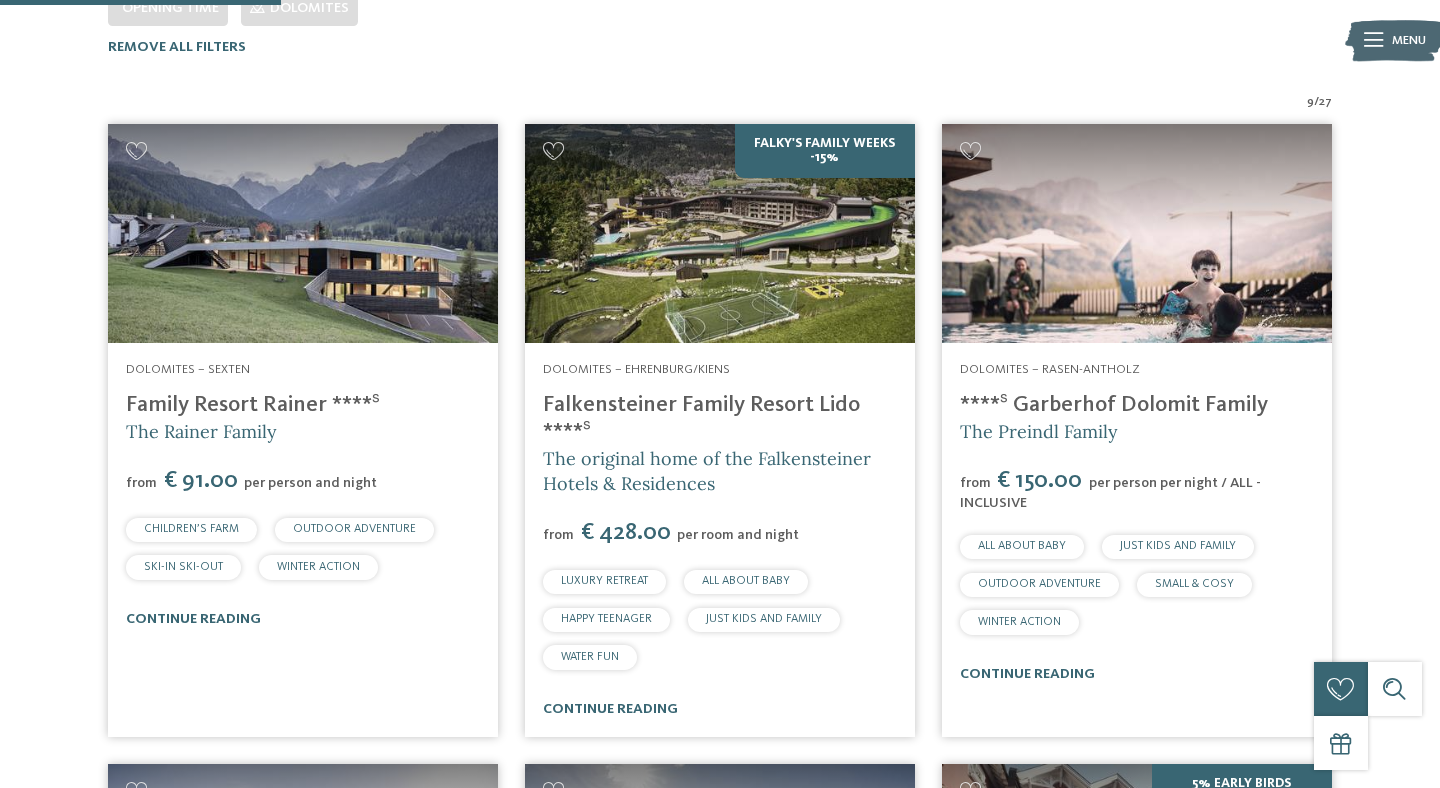 scroll, scrollTop: 536, scrollLeft: 0, axis: vertical 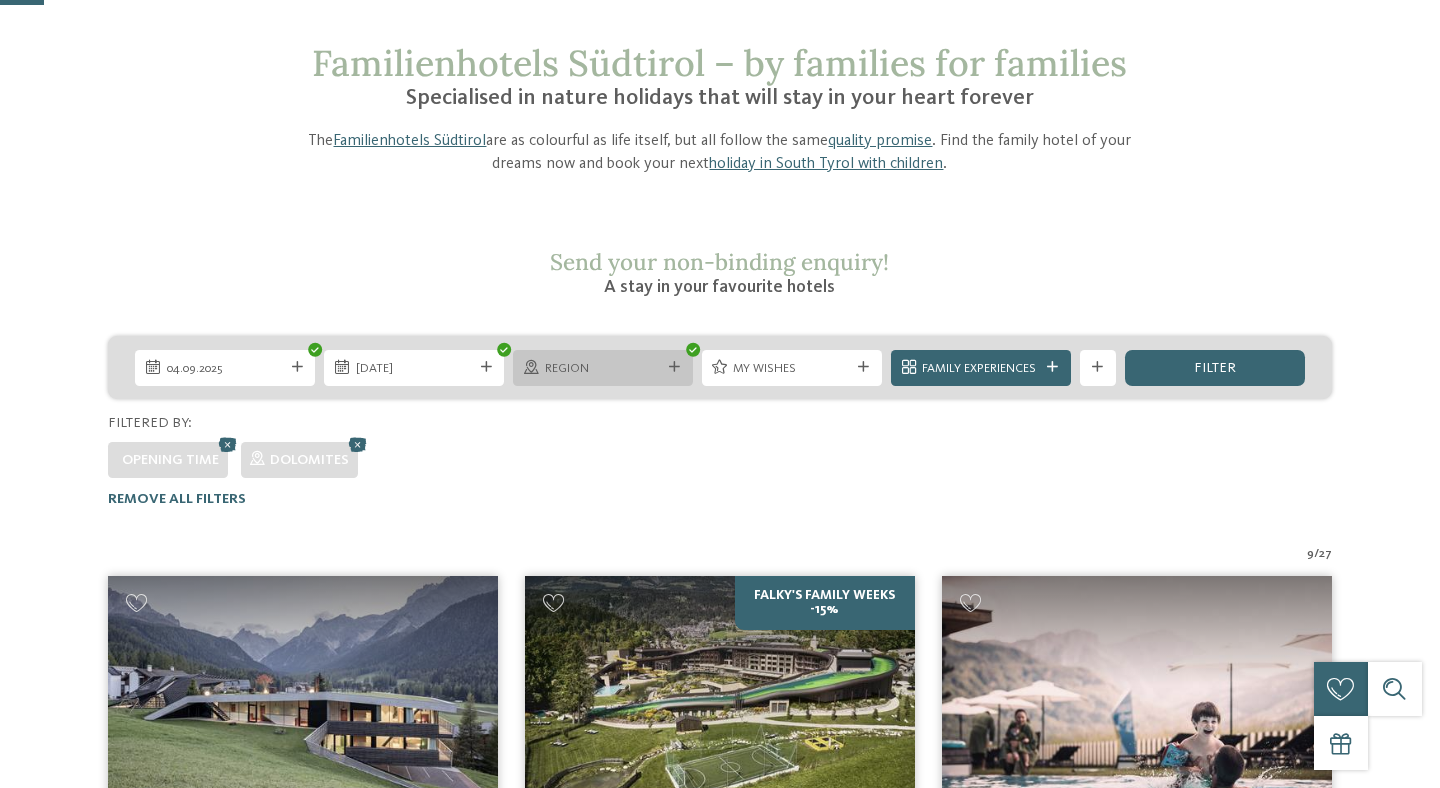 click on "Region" at bounding box center [603, 369] 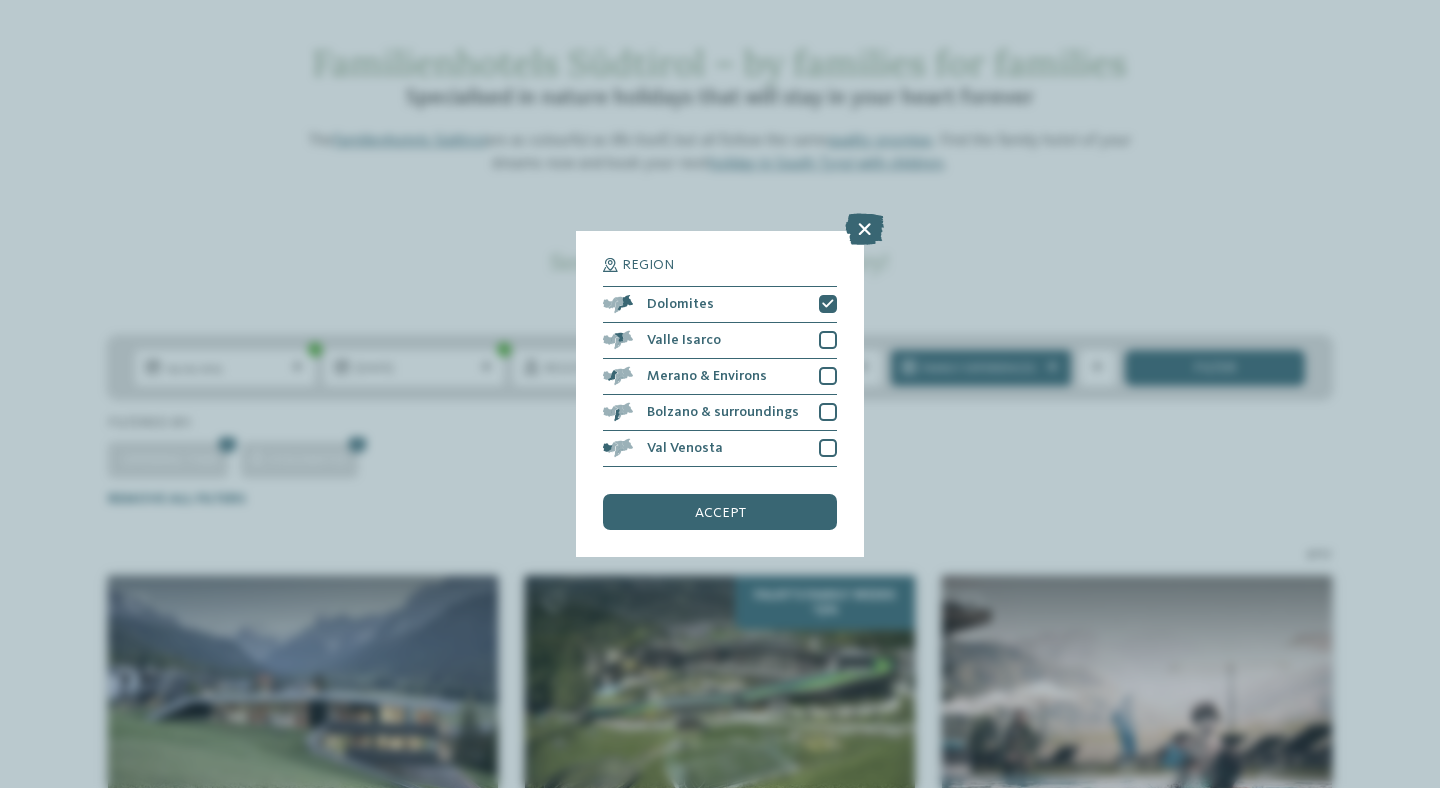 click on "Region
[LOCATION]" at bounding box center [720, 394] 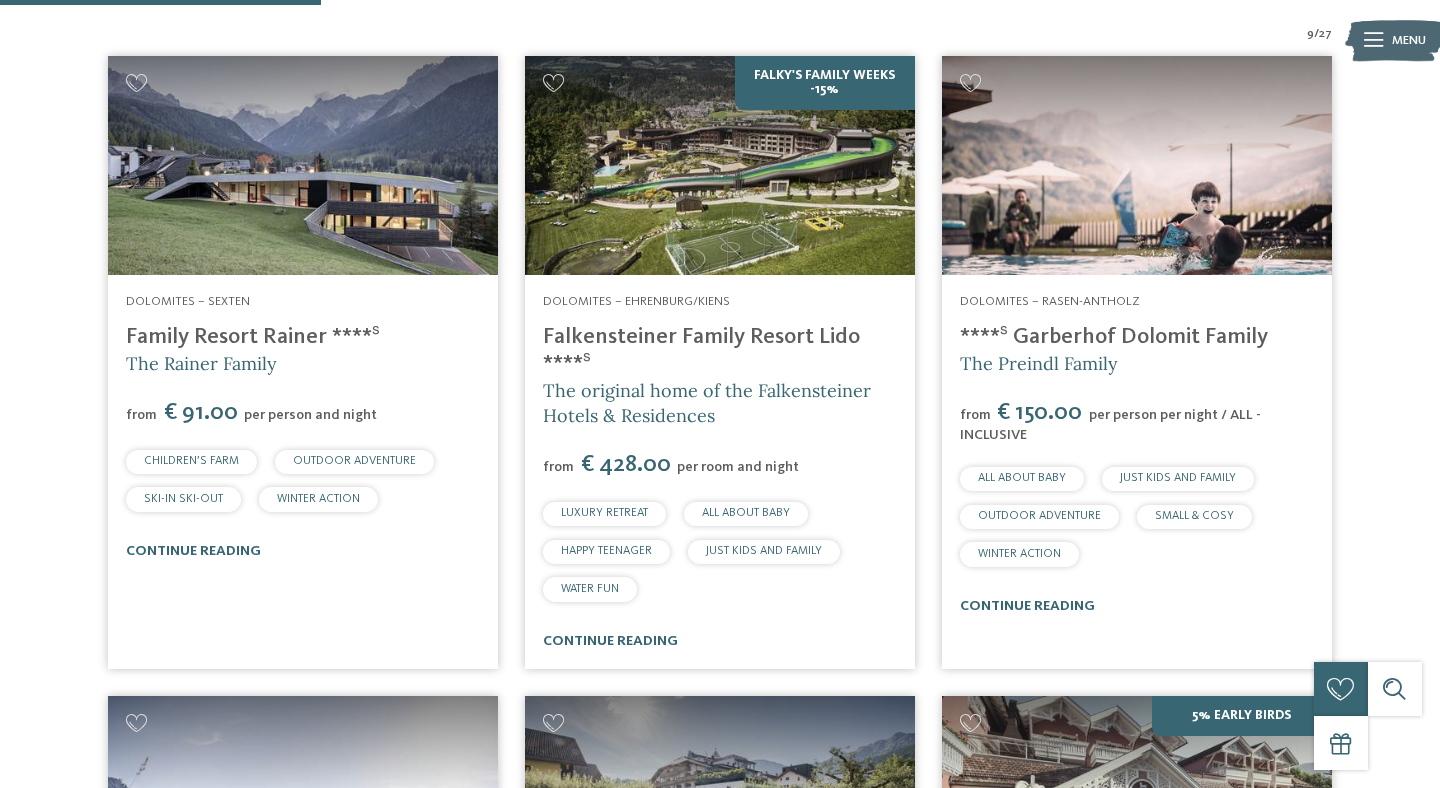scroll, scrollTop: 615, scrollLeft: 0, axis: vertical 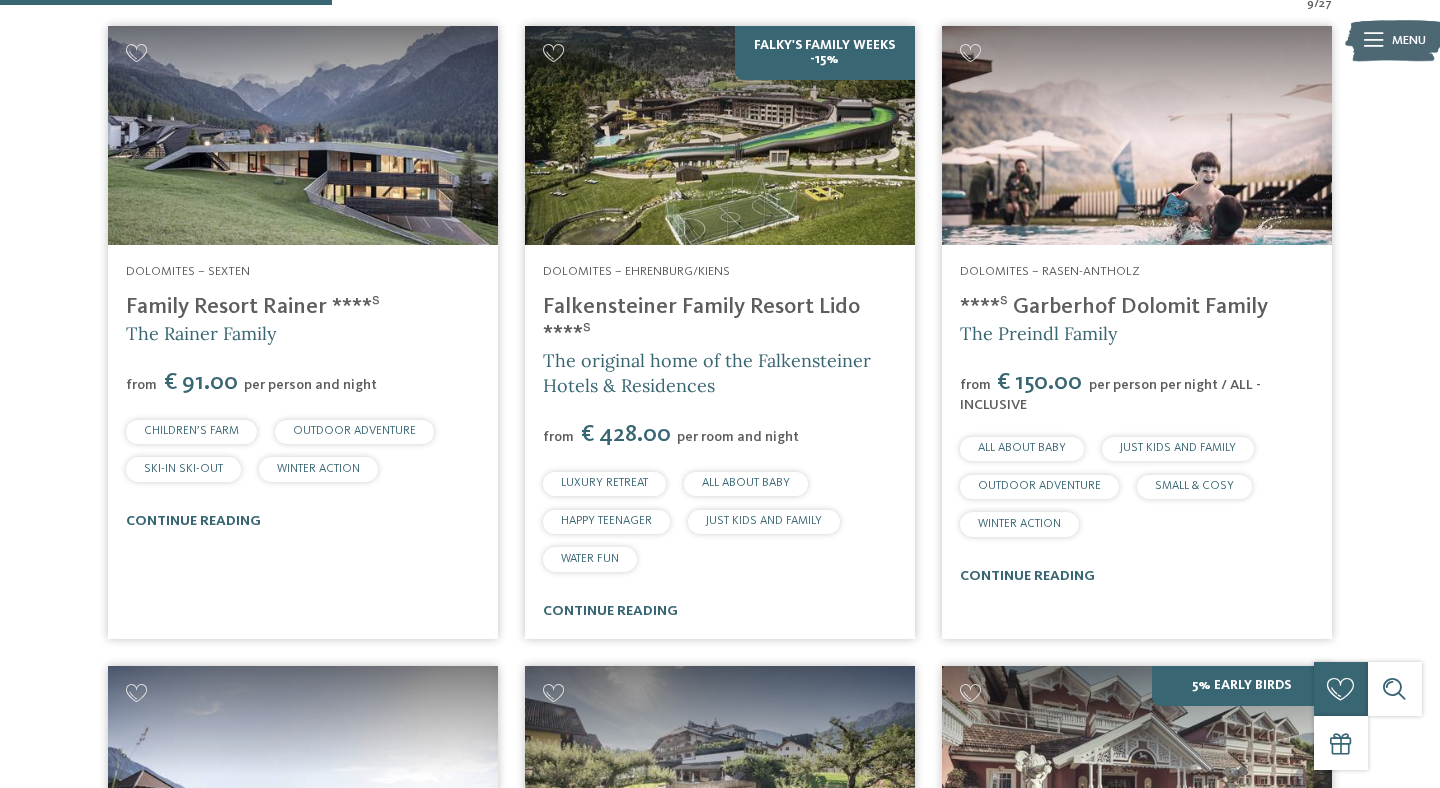 drag, startPoint x: 1017, startPoint y: 305, endPoint x: 1152, endPoint y: 305, distance: 135 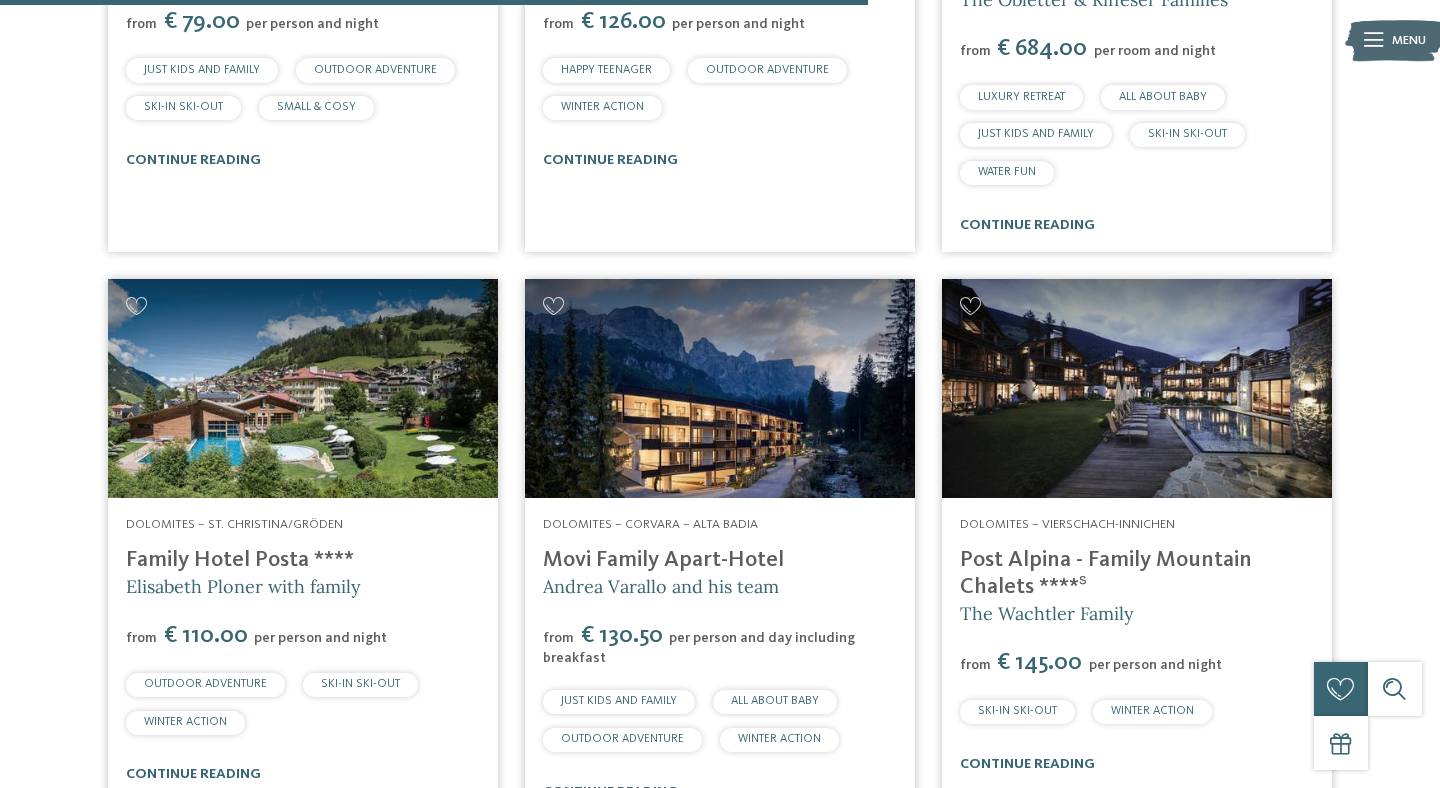 scroll, scrollTop: 1633, scrollLeft: 0, axis: vertical 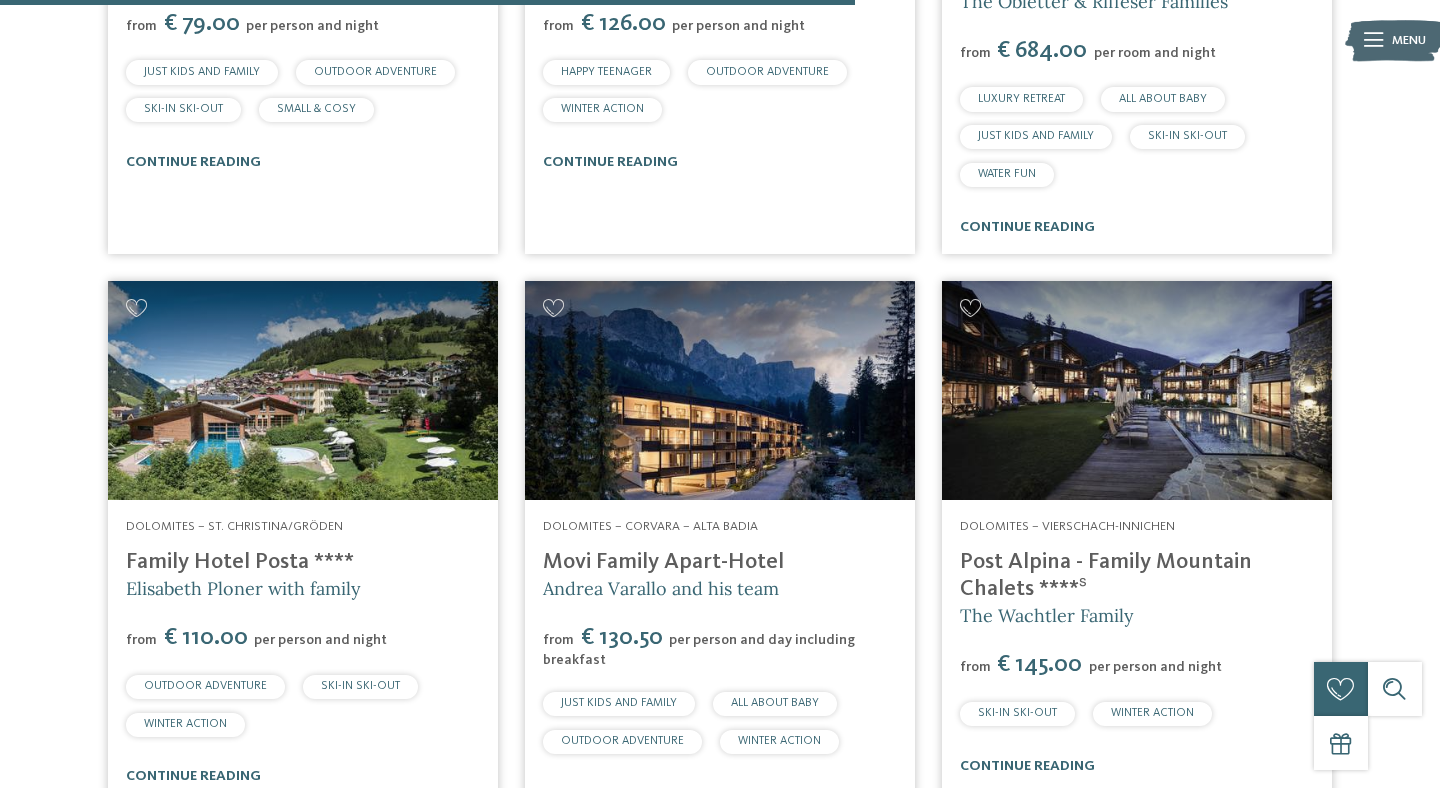 click at bounding box center [303, 390] 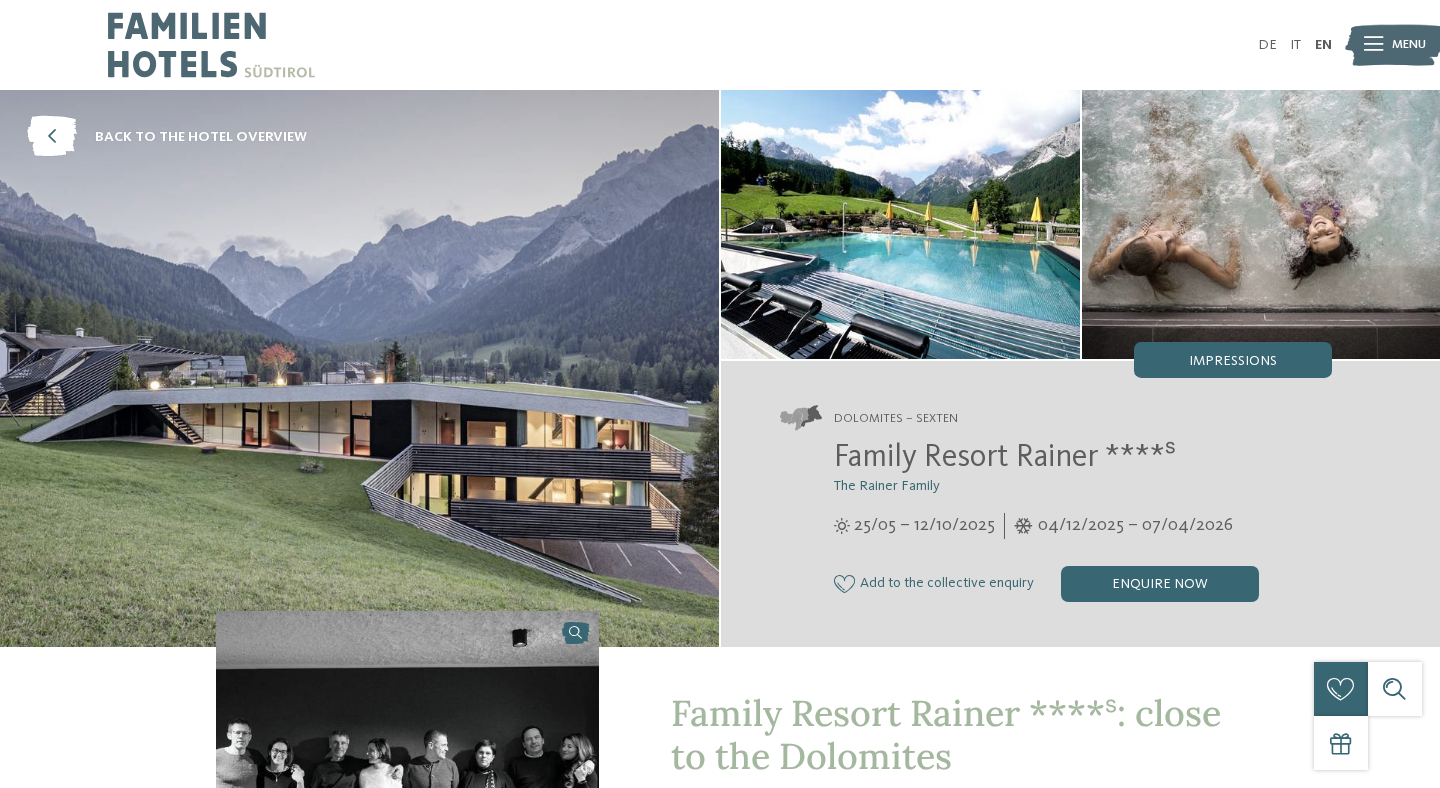 scroll, scrollTop: 0, scrollLeft: 0, axis: both 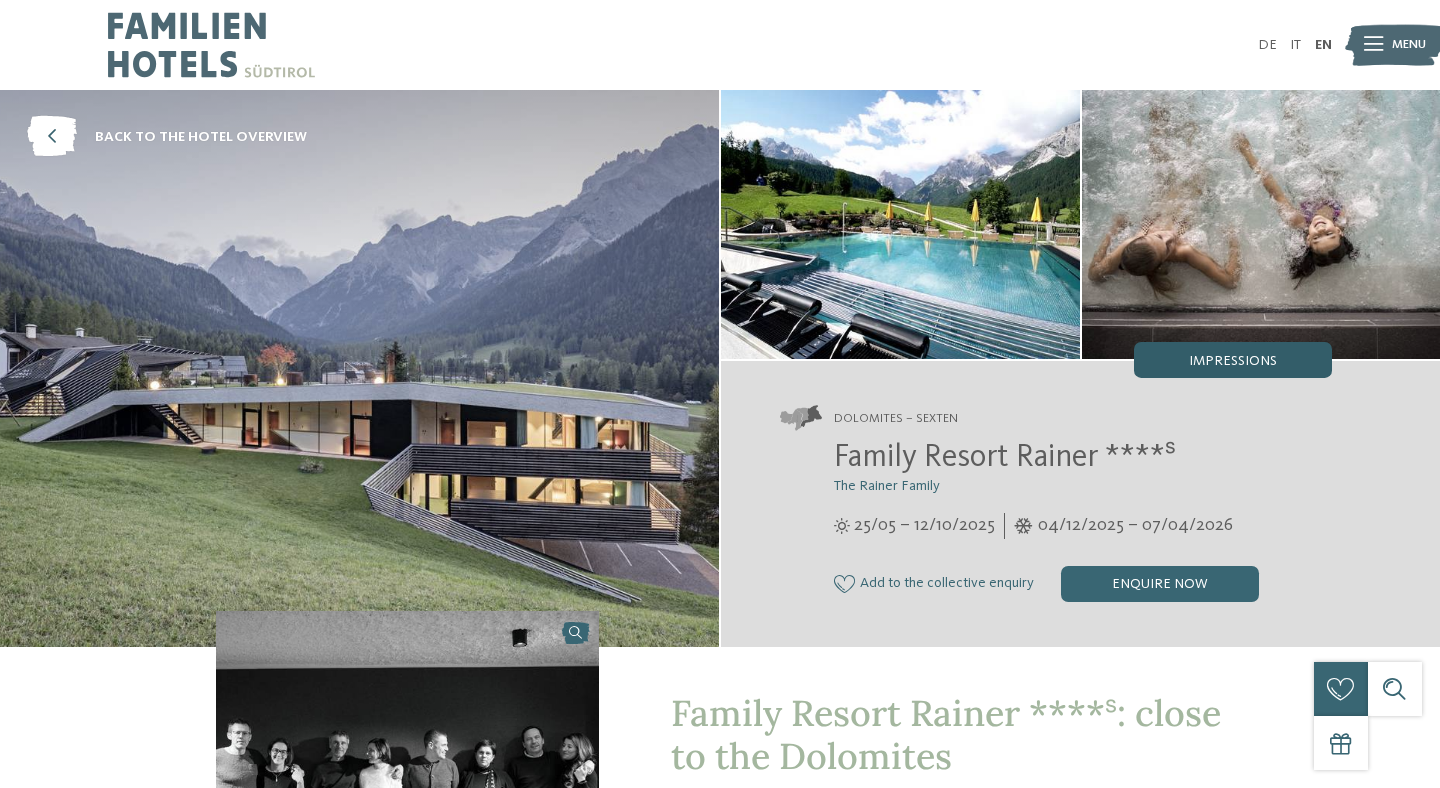 click on "Impressions" at bounding box center [1233, 361] 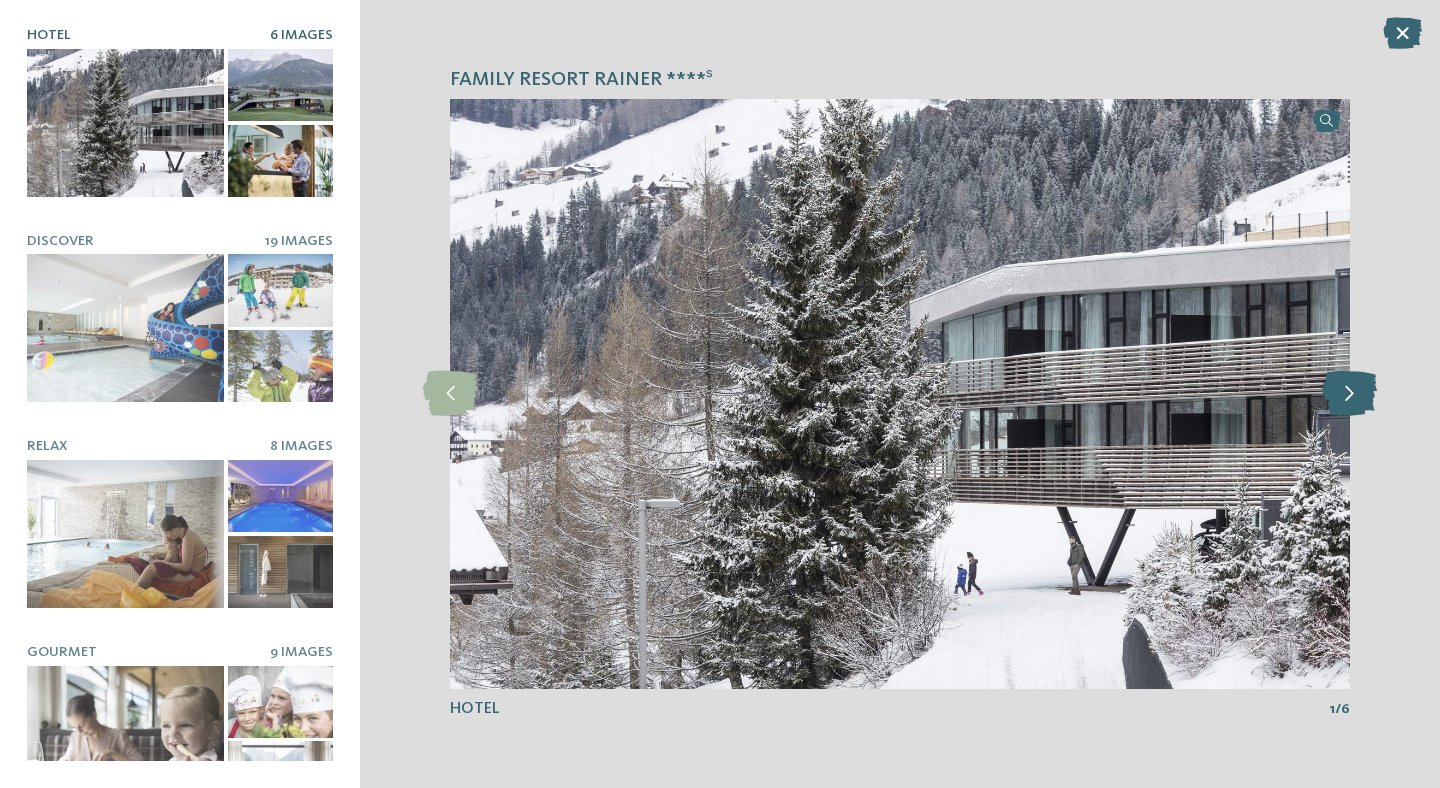 click at bounding box center [1349, 393] 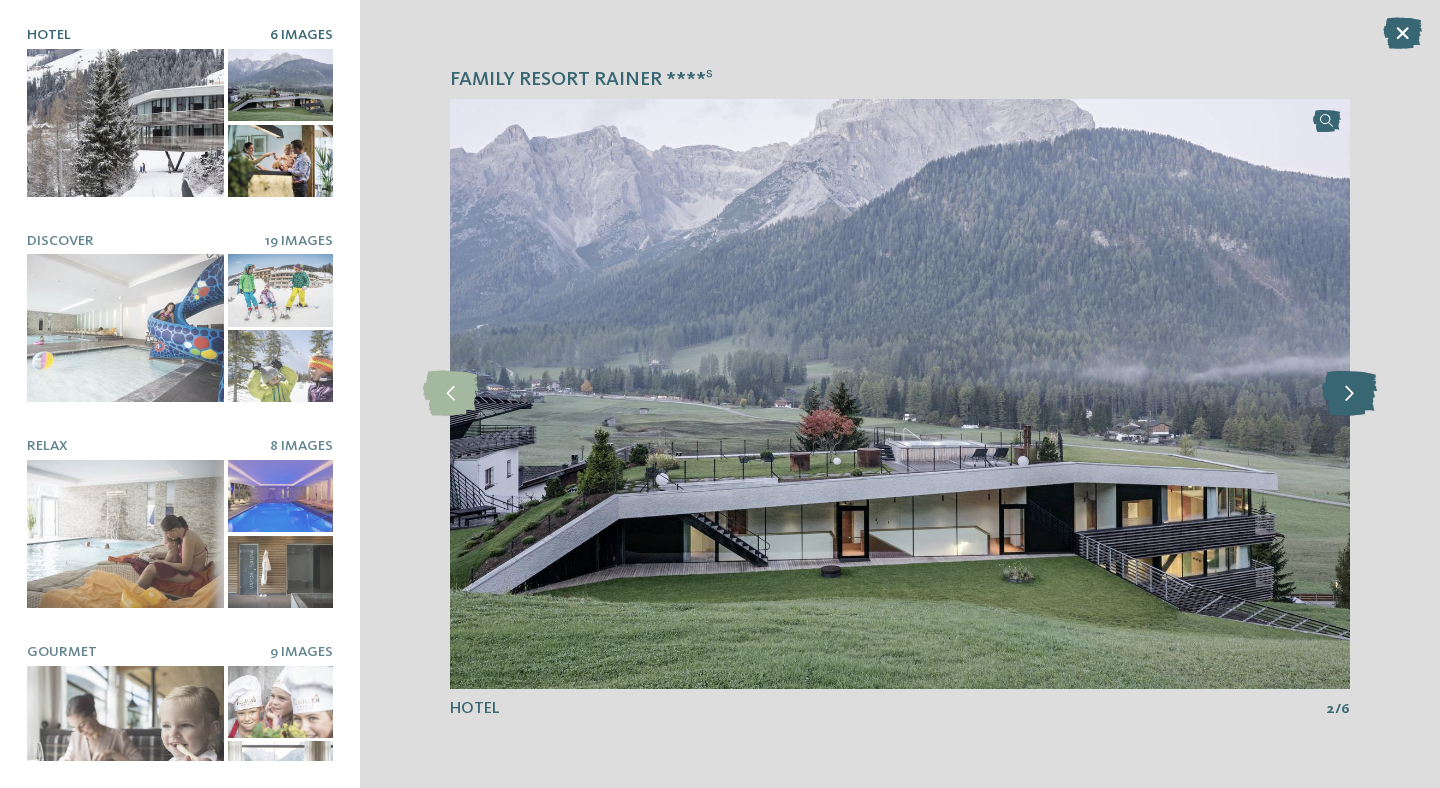 click at bounding box center (1349, 393) 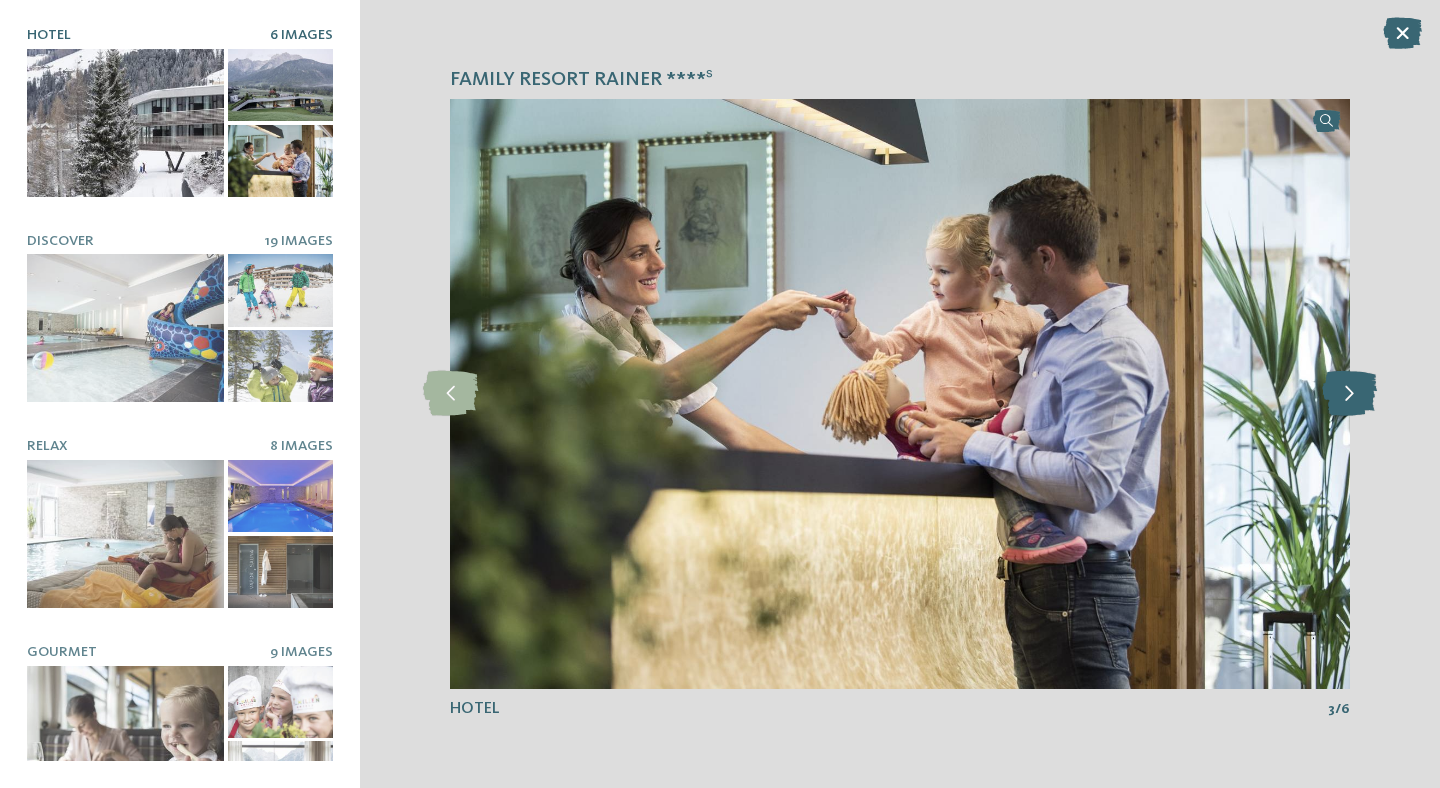 click at bounding box center (1349, 393) 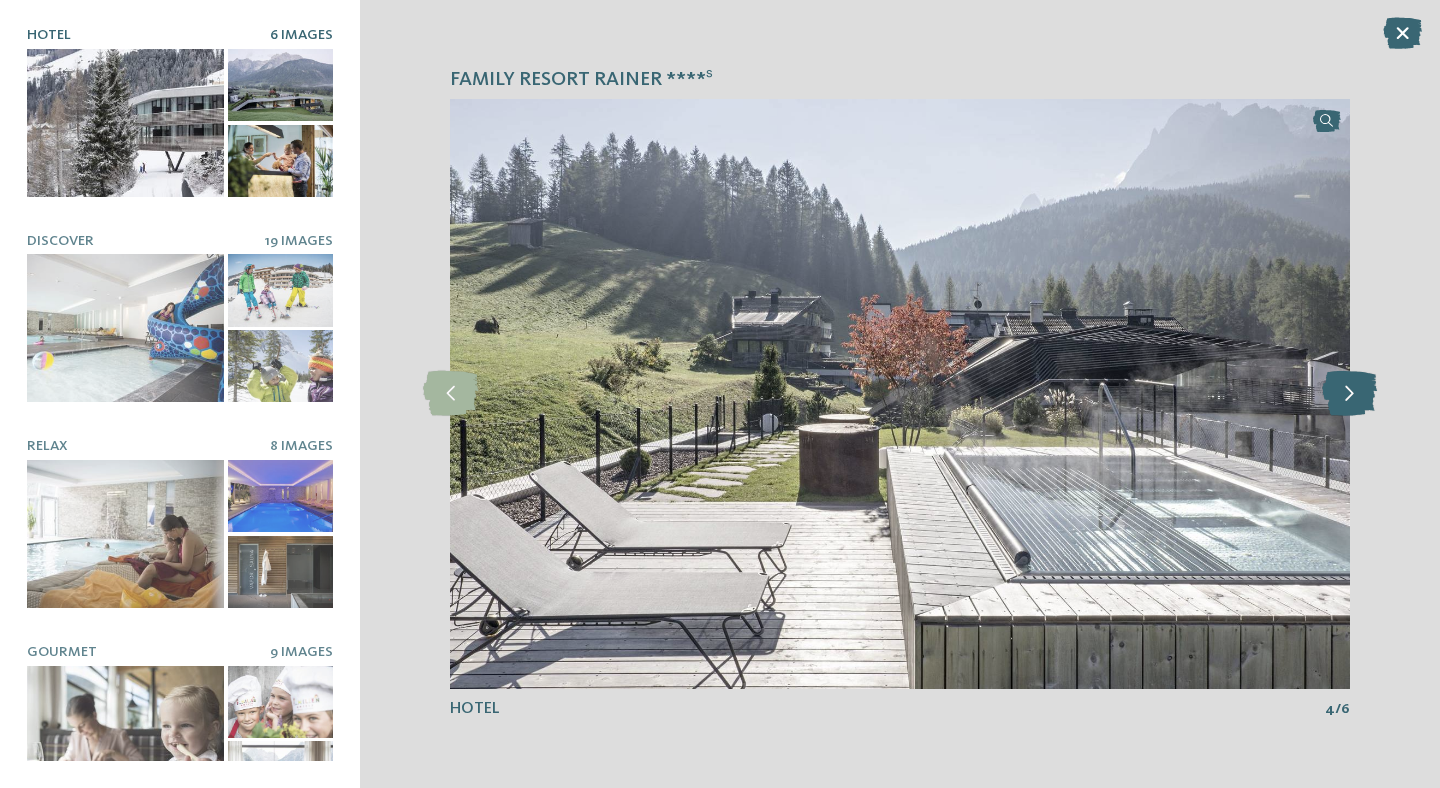 click at bounding box center (1349, 393) 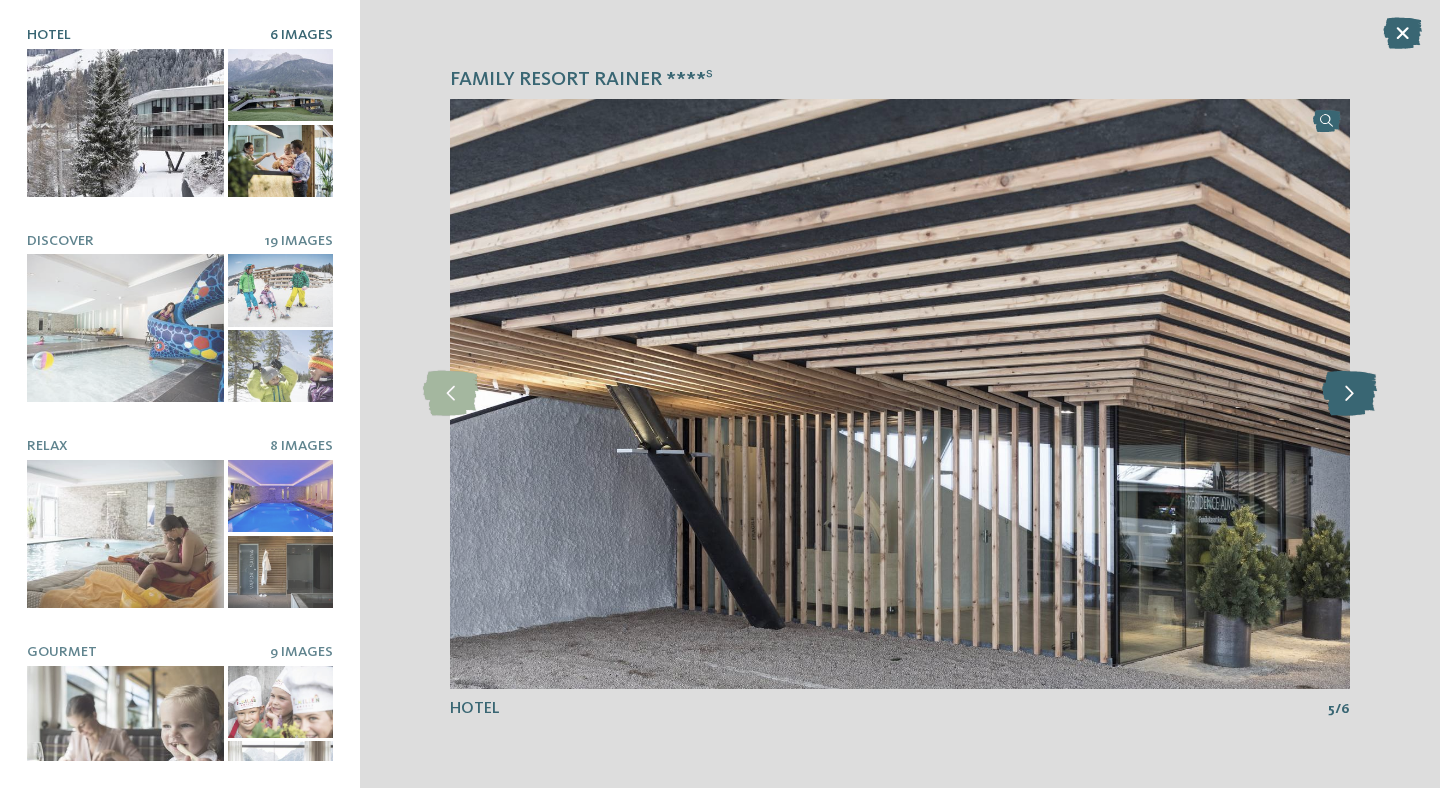 click at bounding box center (1349, 393) 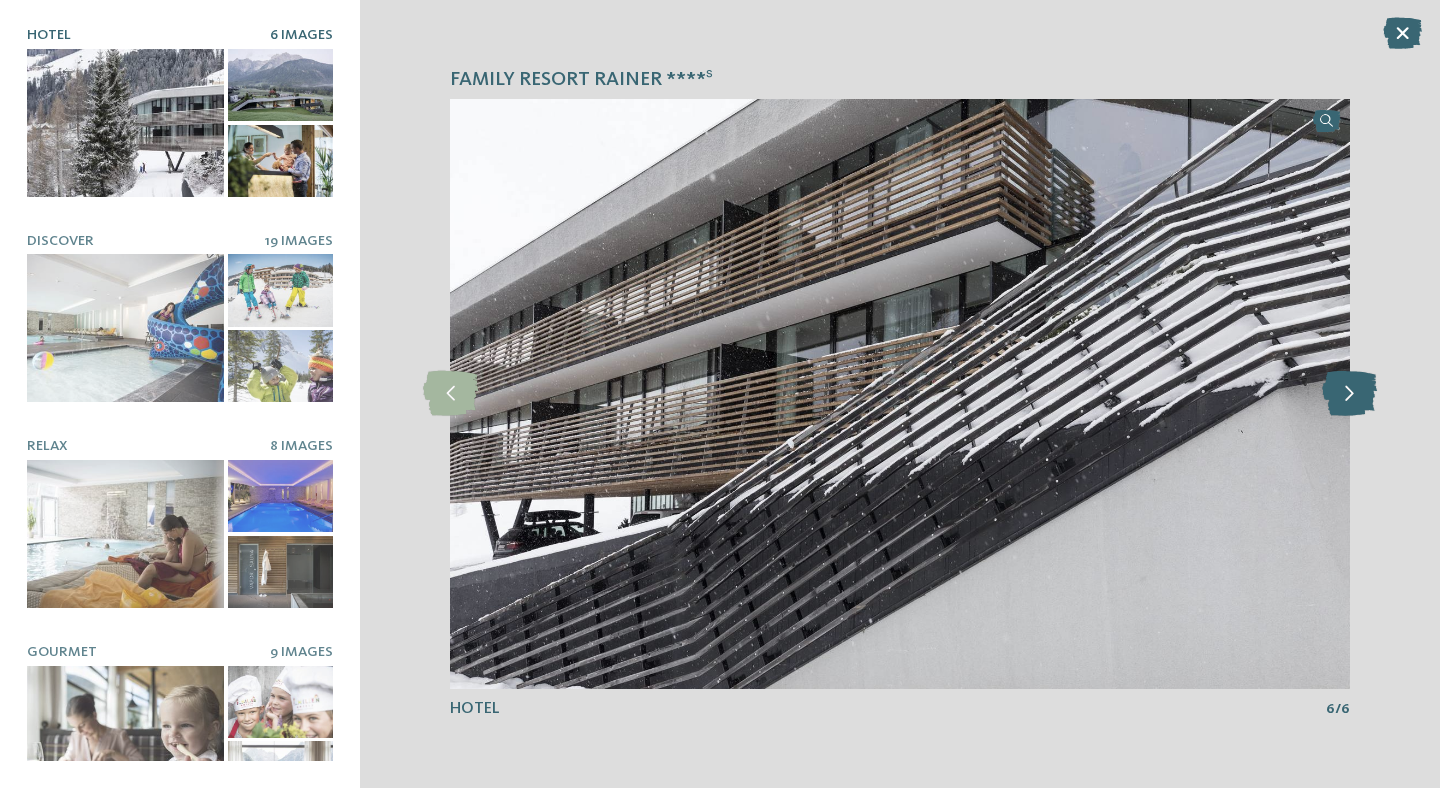 click at bounding box center [1349, 393] 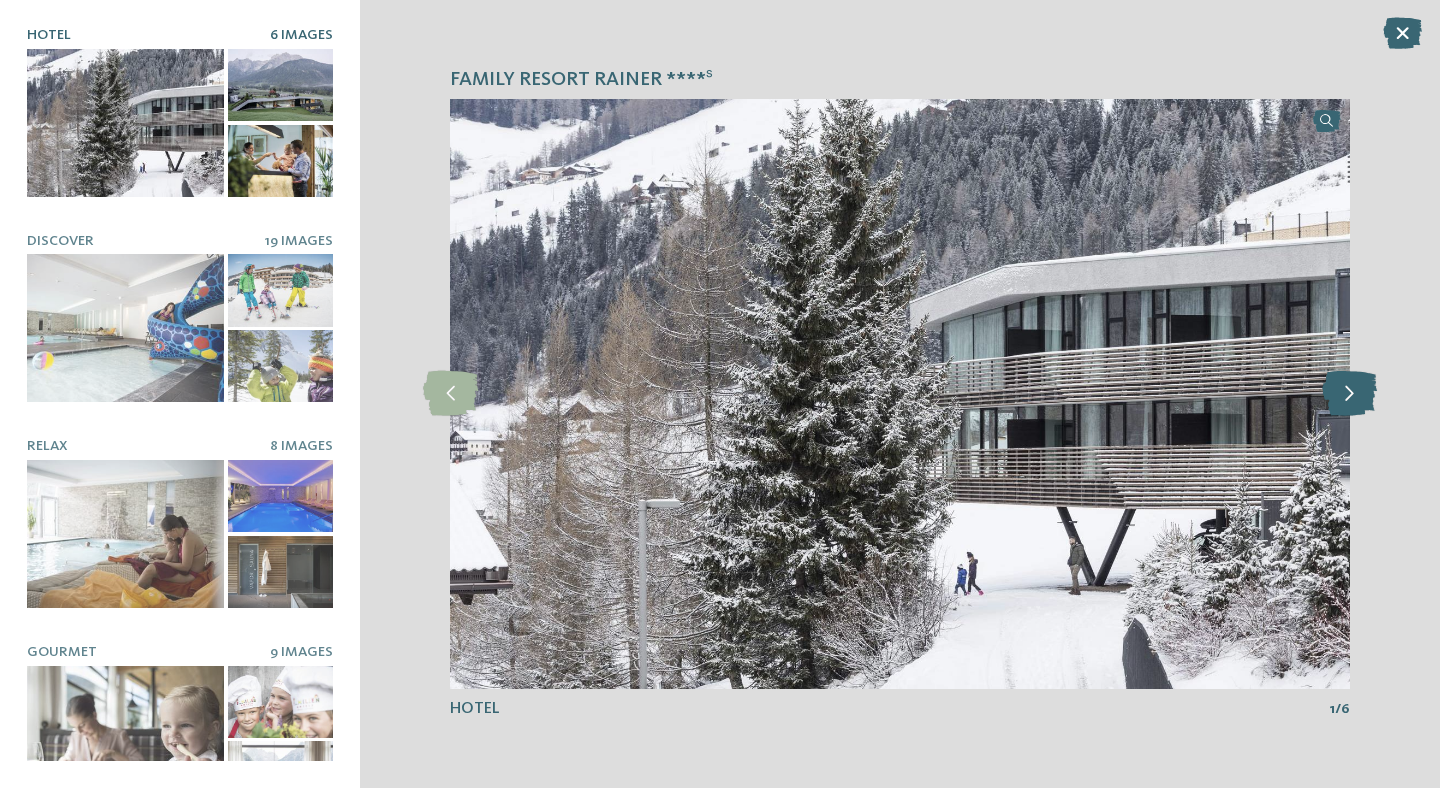 click at bounding box center (1349, 393) 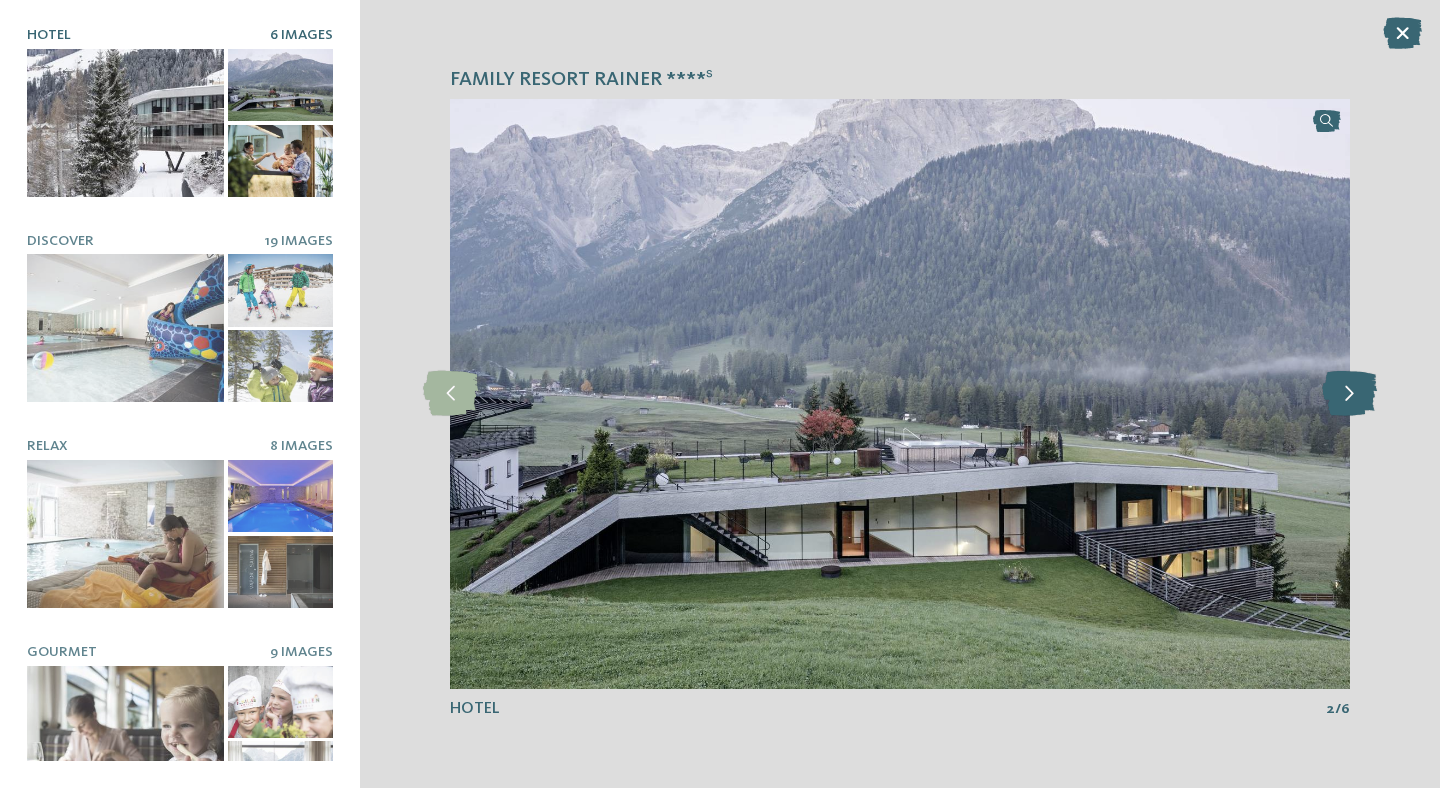 click at bounding box center [1349, 393] 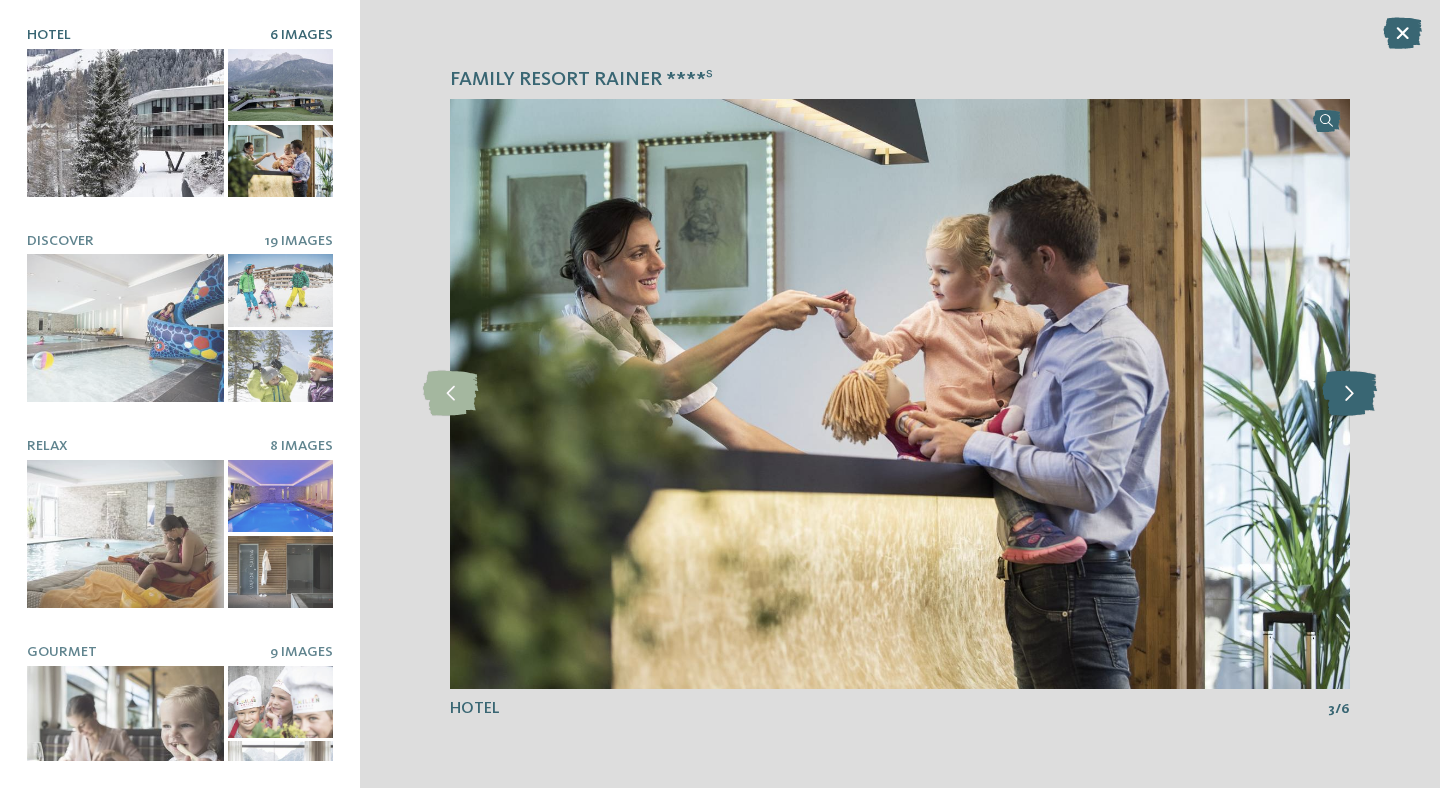 click at bounding box center [1349, 393] 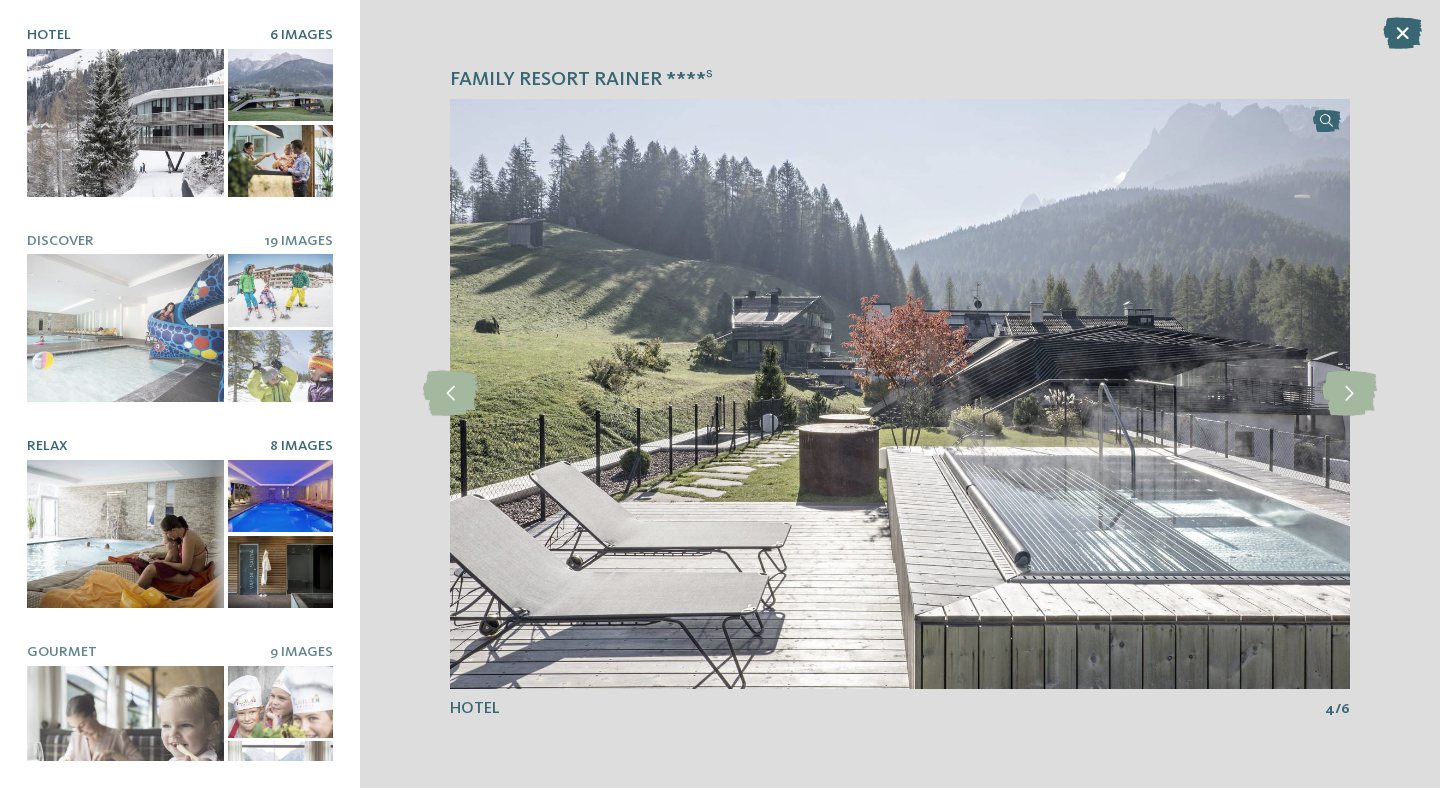 scroll, scrollTop: 258, scrollLeft: 0, axis: vertical 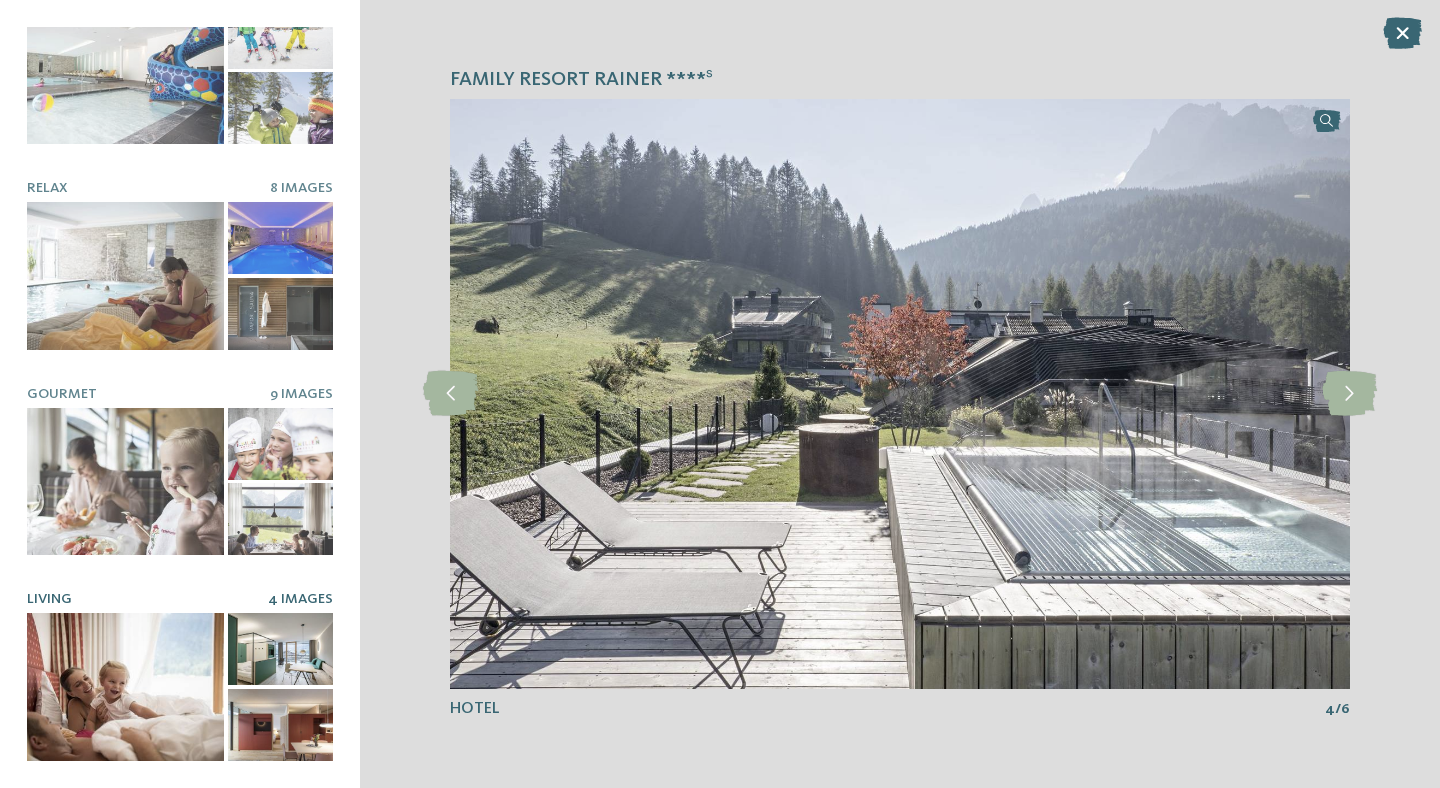 click at bounding box center (280, 649) 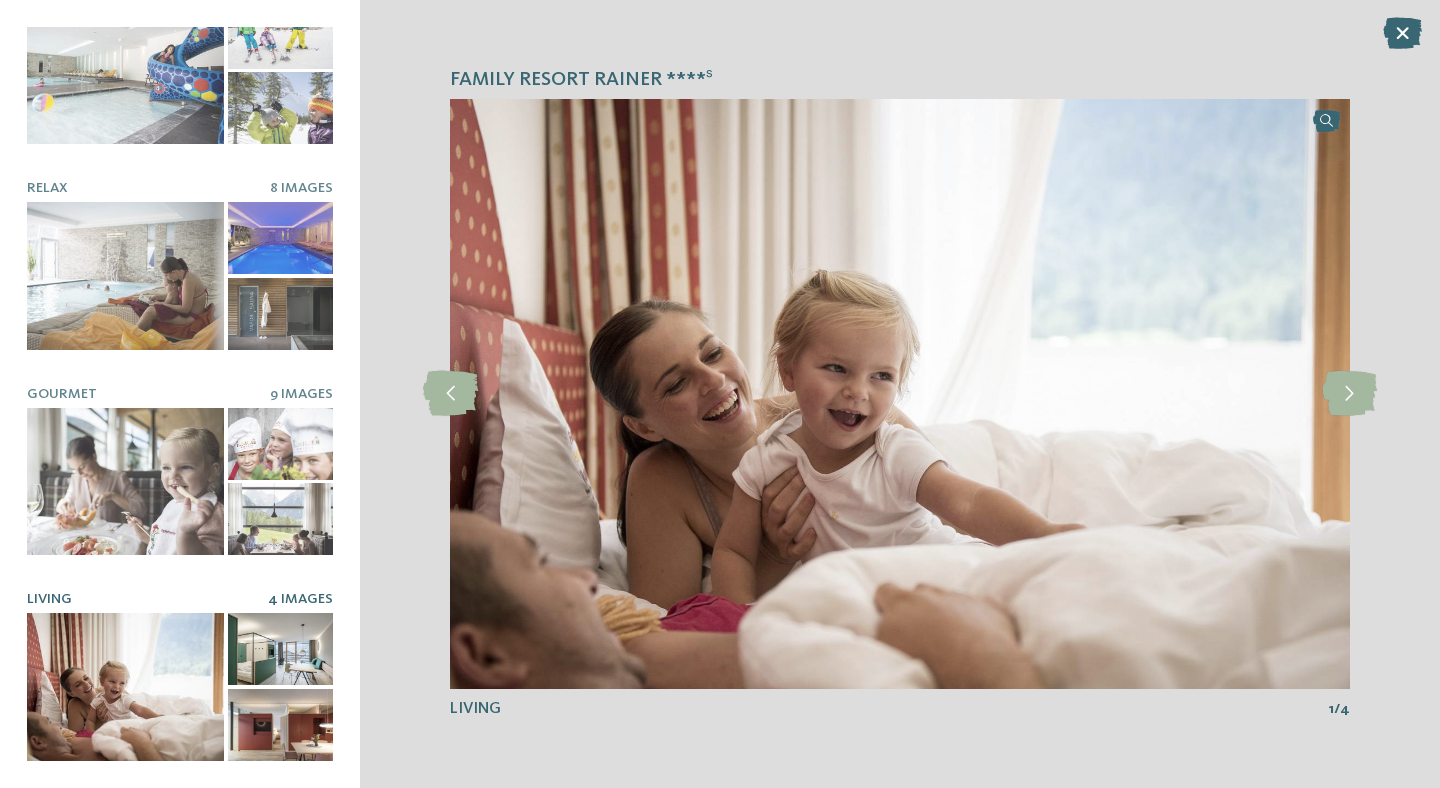 click at bounding box center (280, 725) 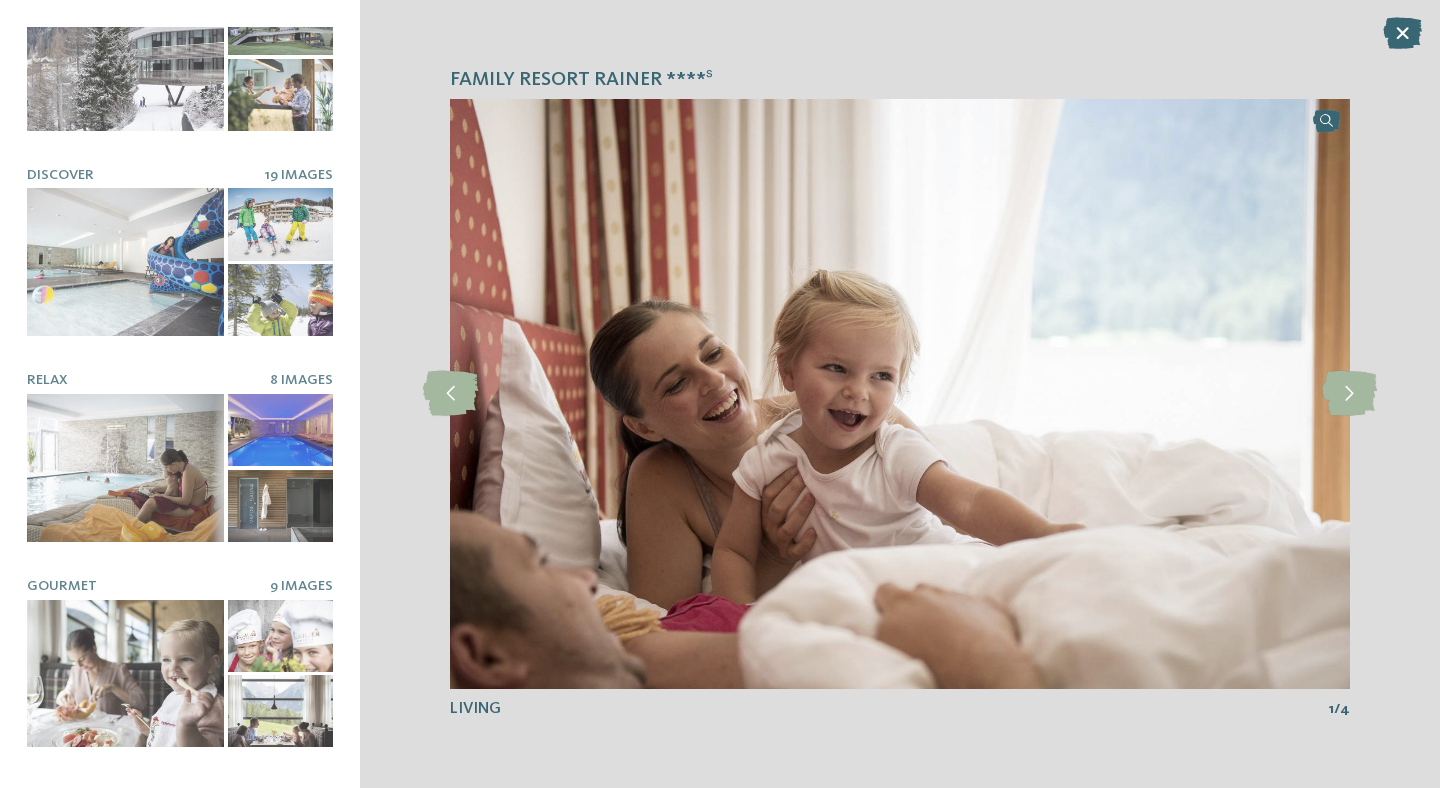 scroll, scrollTop: 63, scrollLeft: 0, axis: vertical 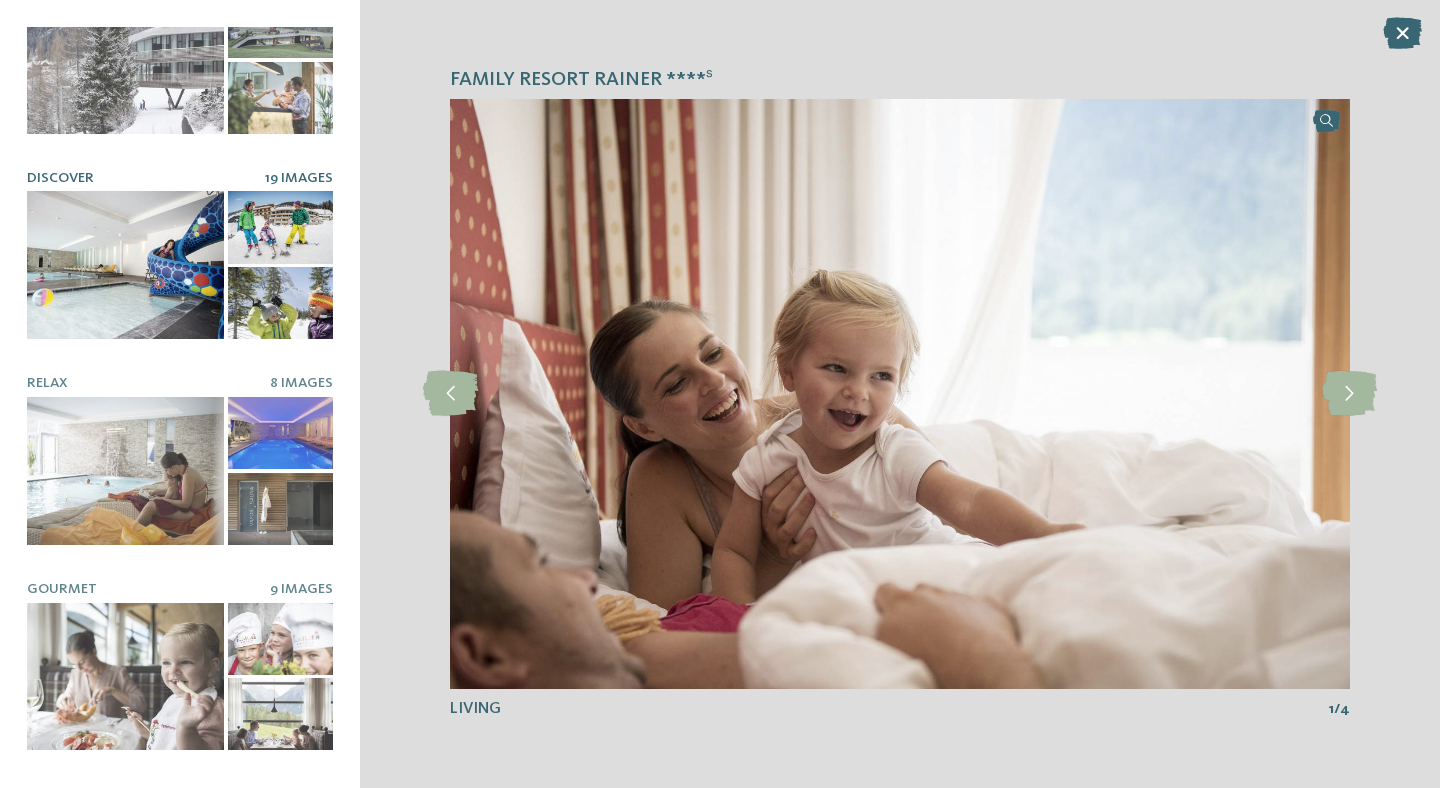 click at bounding box center [125, 265] 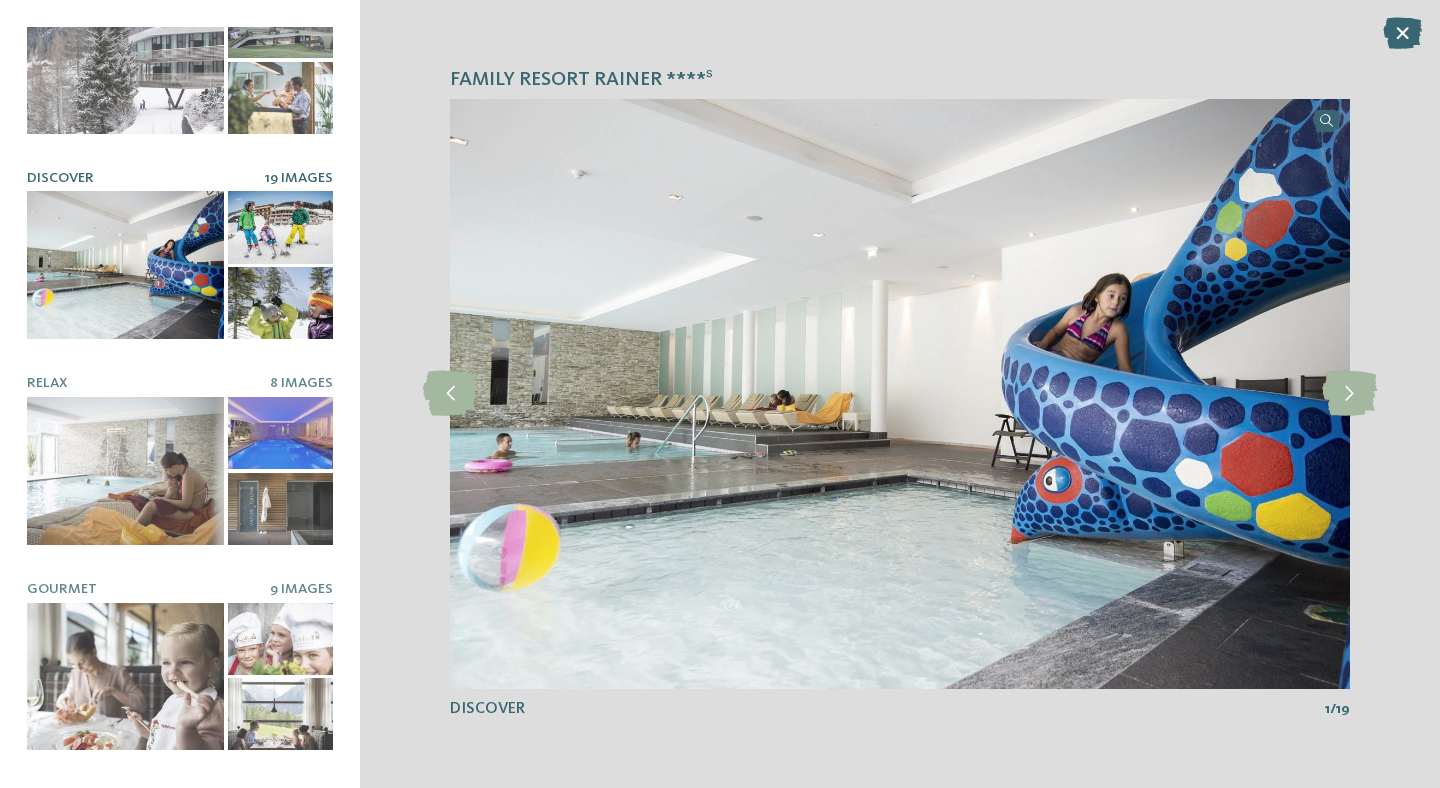 click on "Family Resort Rainer ****ˢ
slide  4   of 6
4" at bounding box center [900, 394] 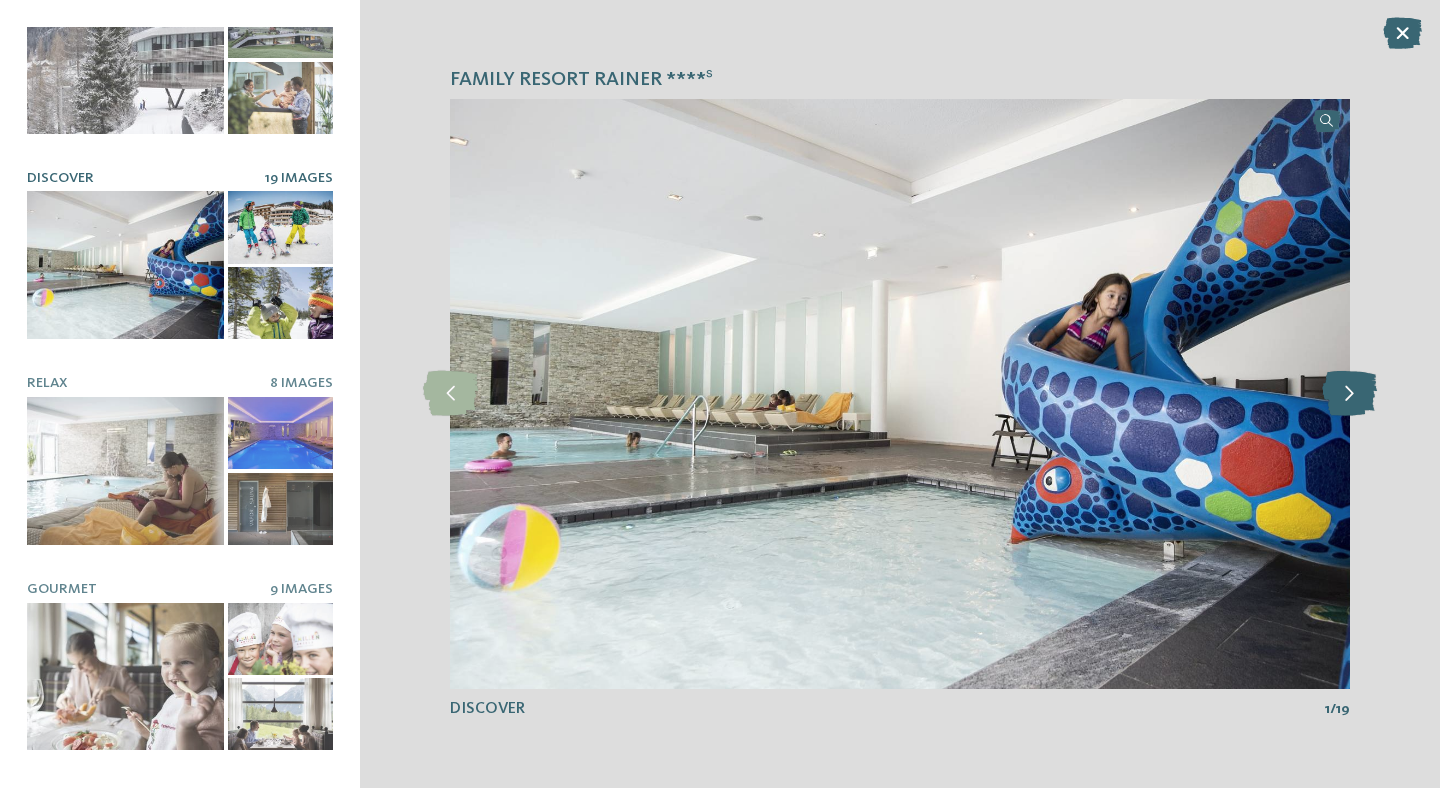 click at bounding box center (1349, 393) 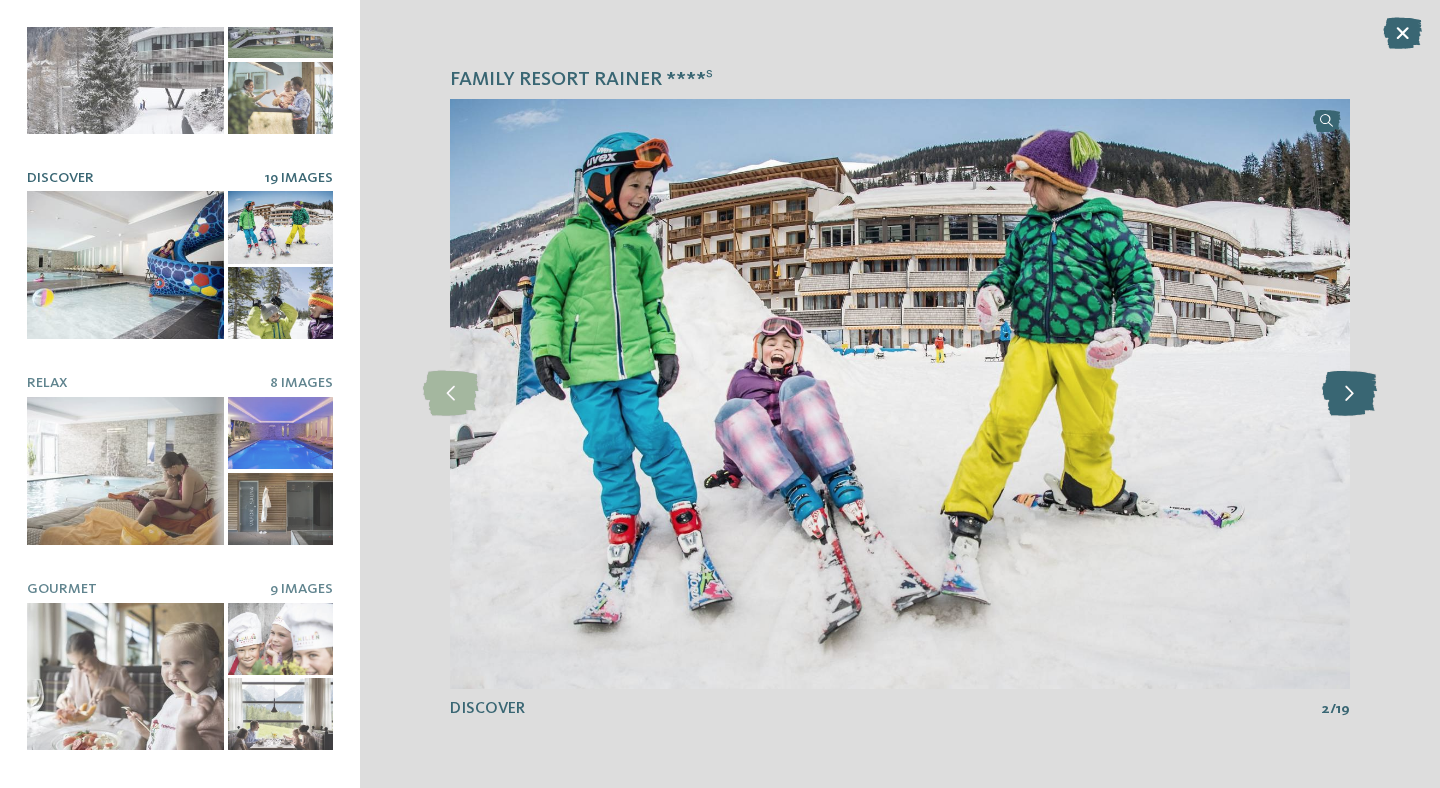 click at bounding box center [1349, 393] 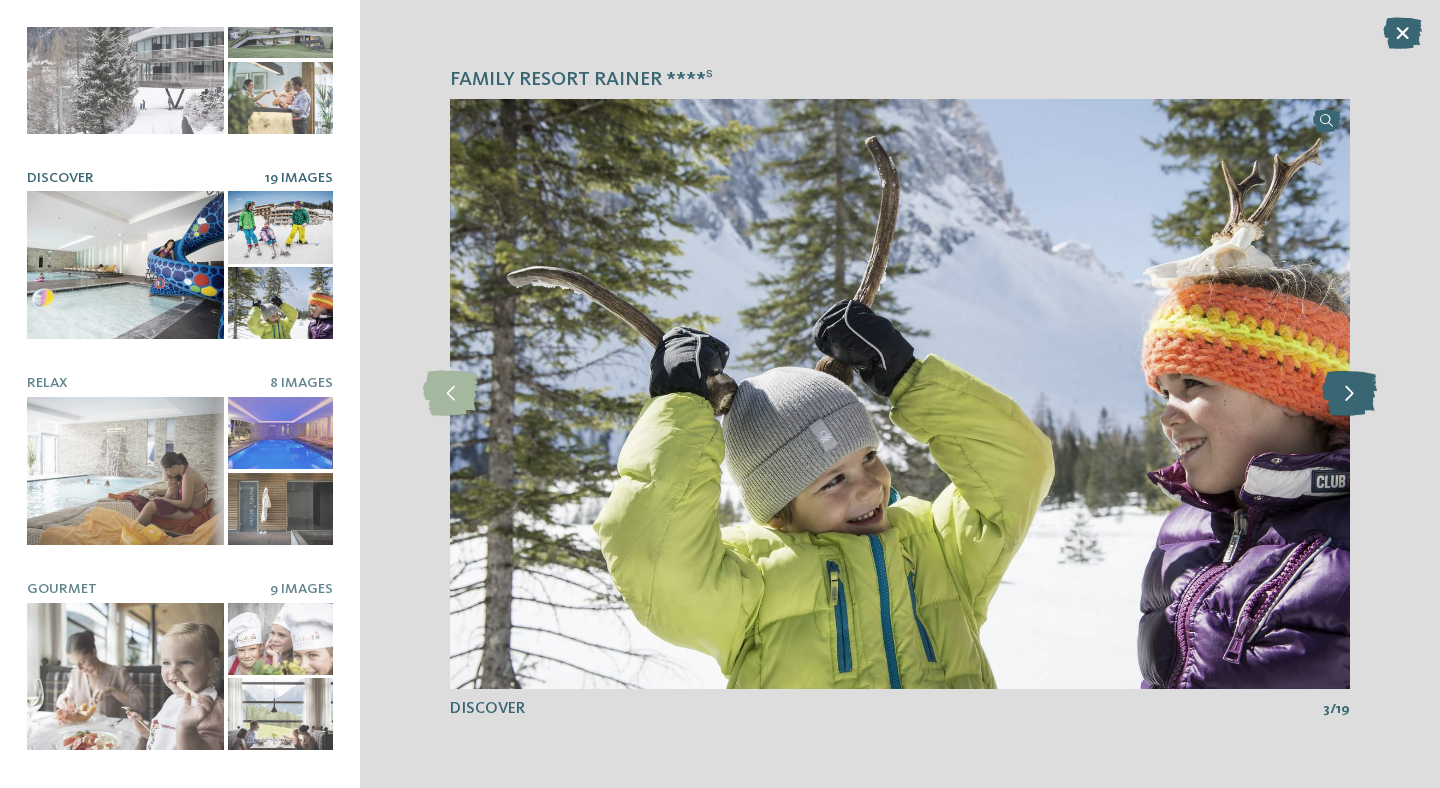 click at bounding box center [1349, 393] 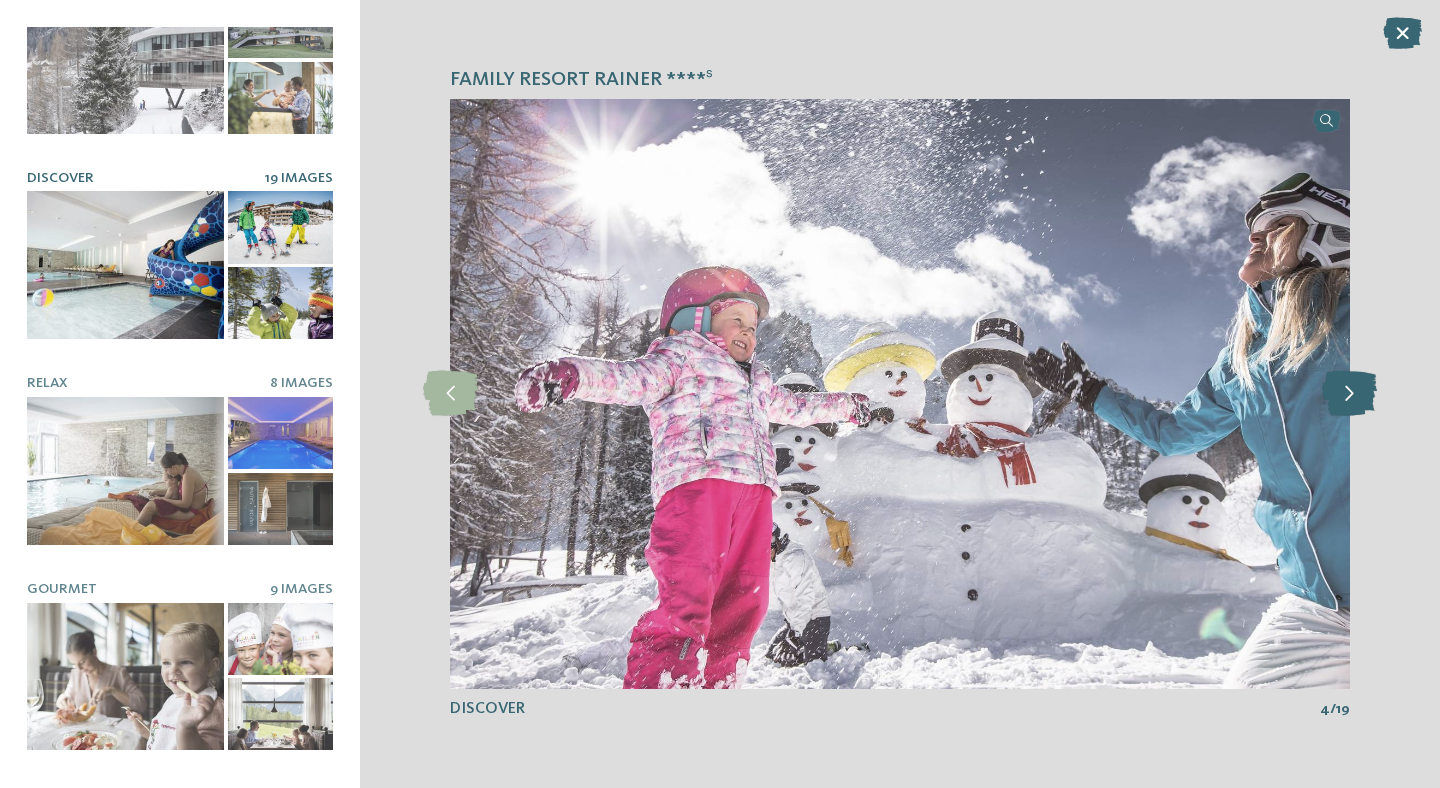 click at bounding box center (1349, 393) 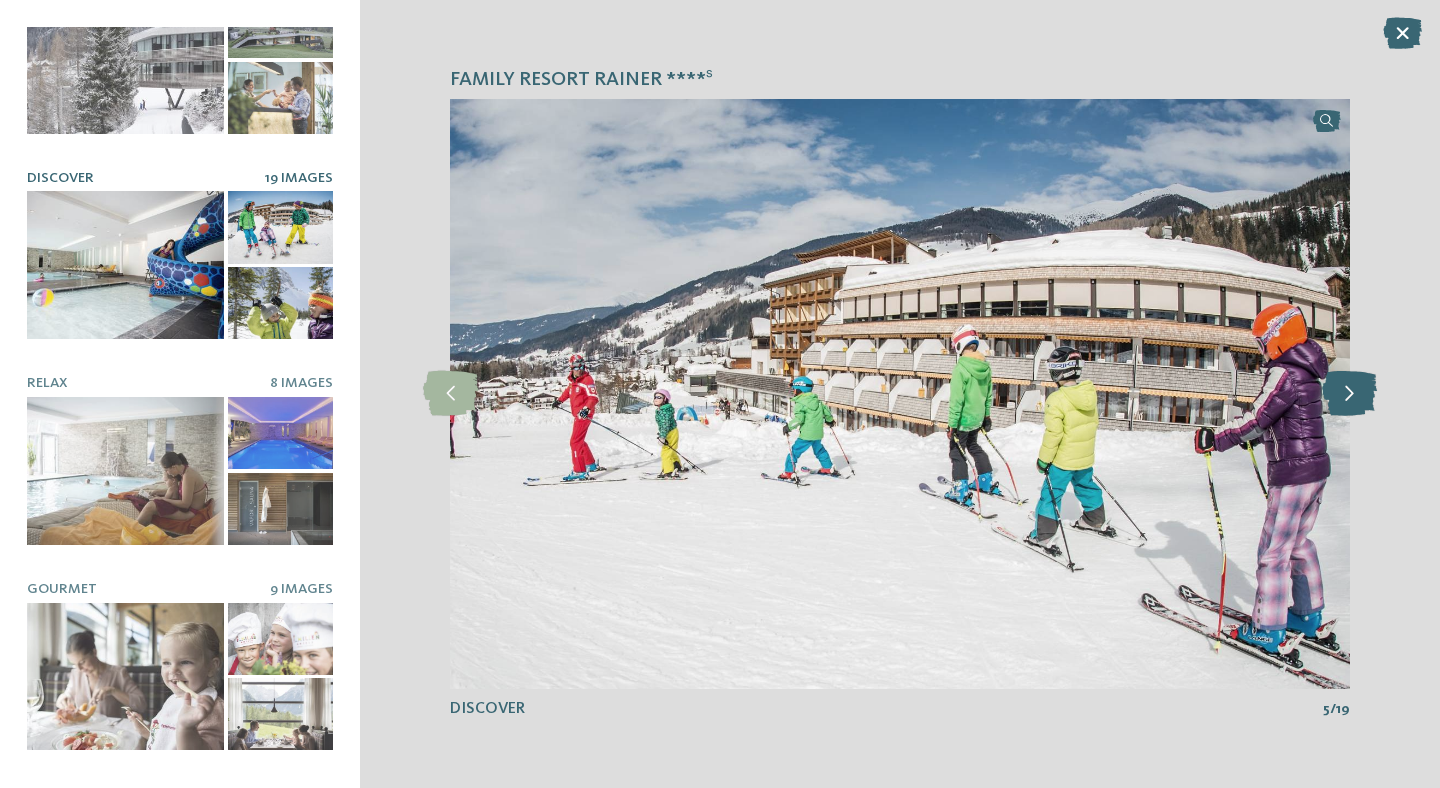 click at bounding box center [1349, 393] 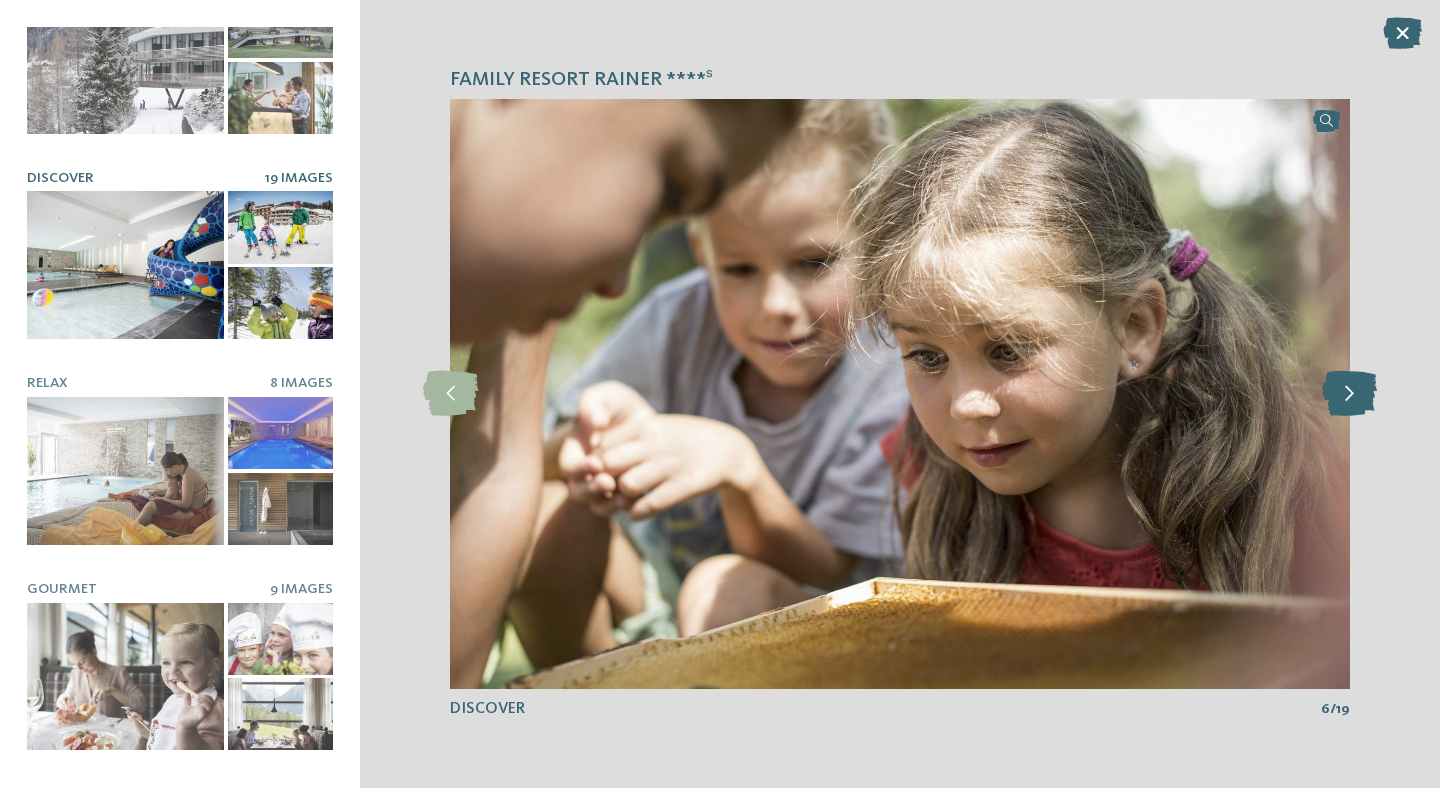 click at bounding box center (1349, 393) 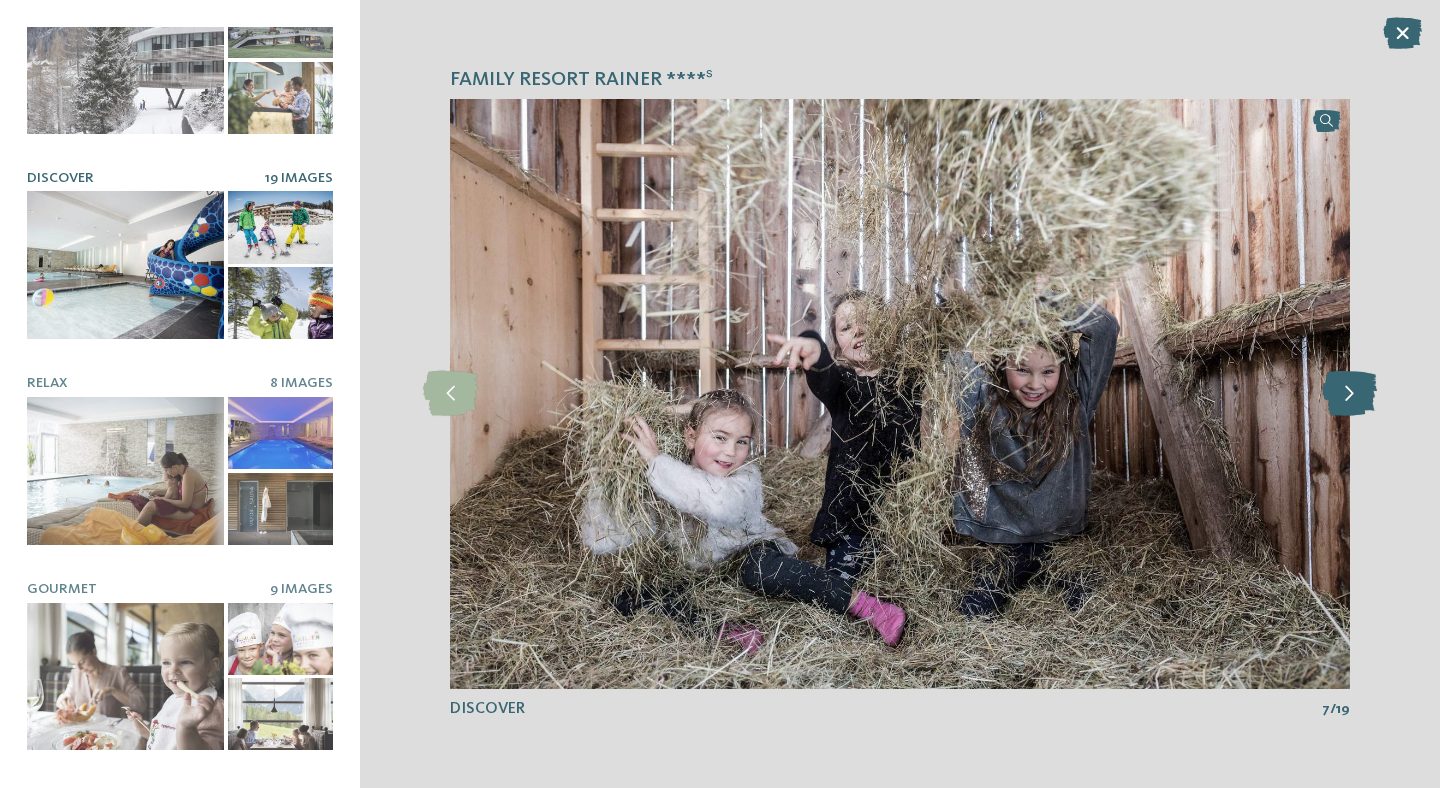 click at bounding box center (1349, 393) 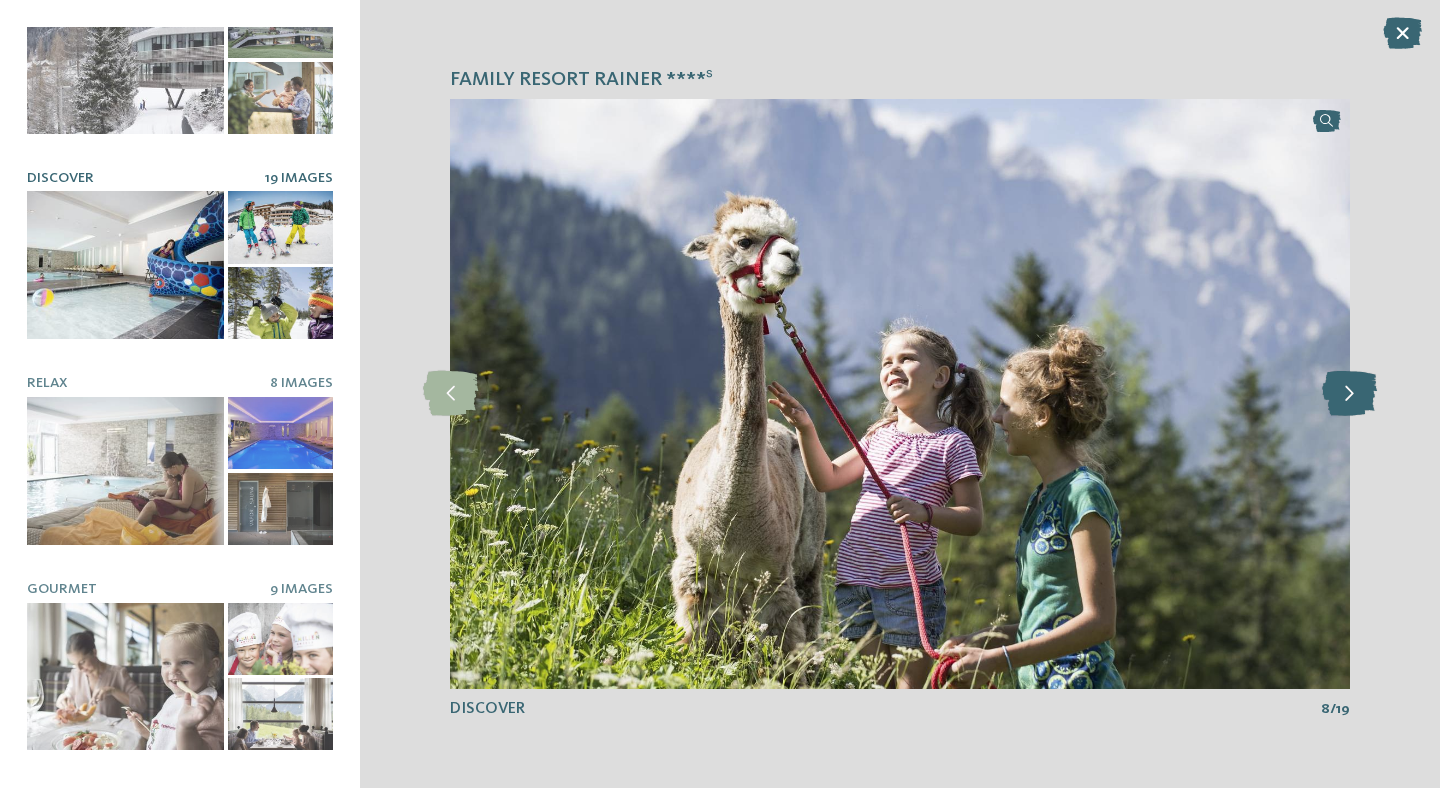click at bounding box center [1349, 393] 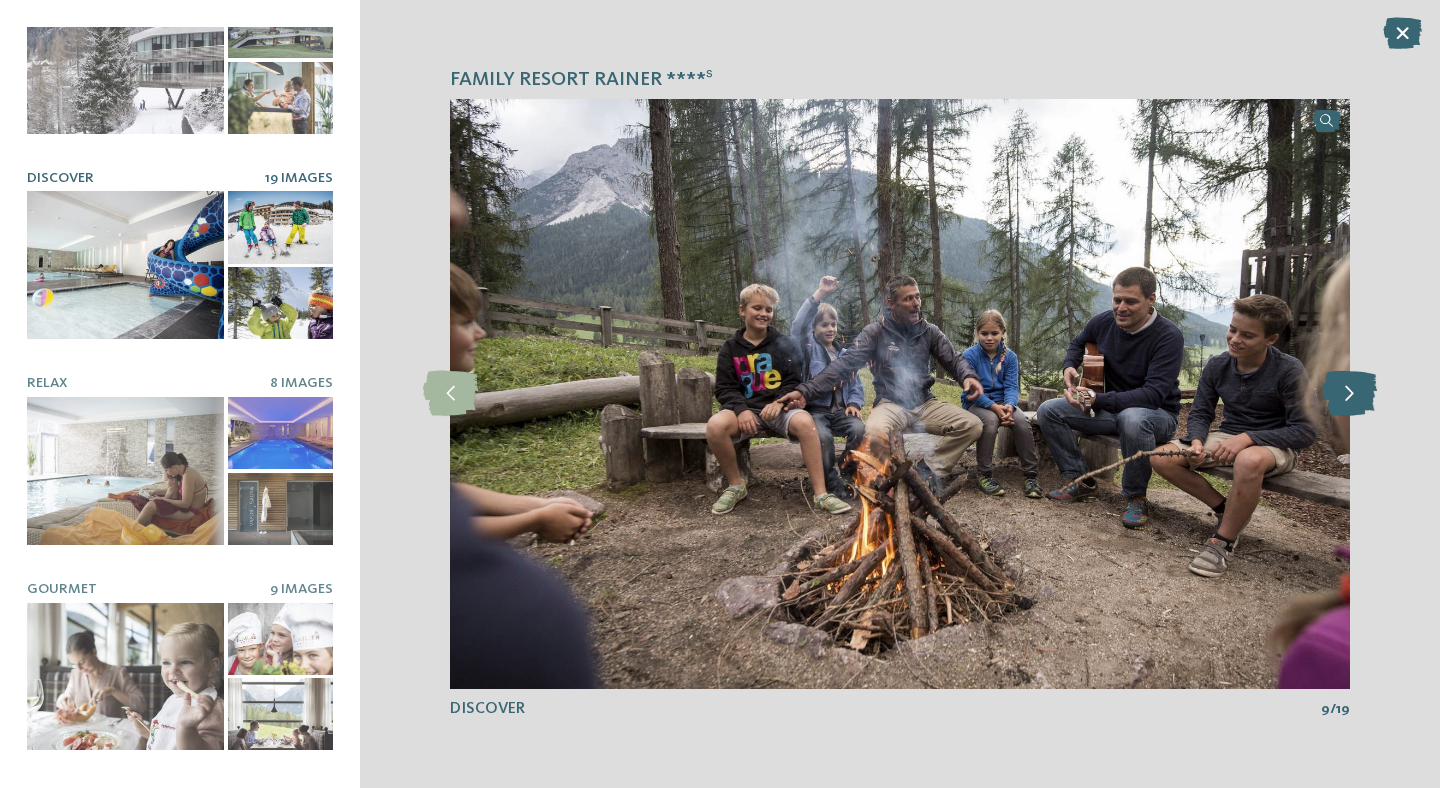 click at bounding box center (1349, 393) 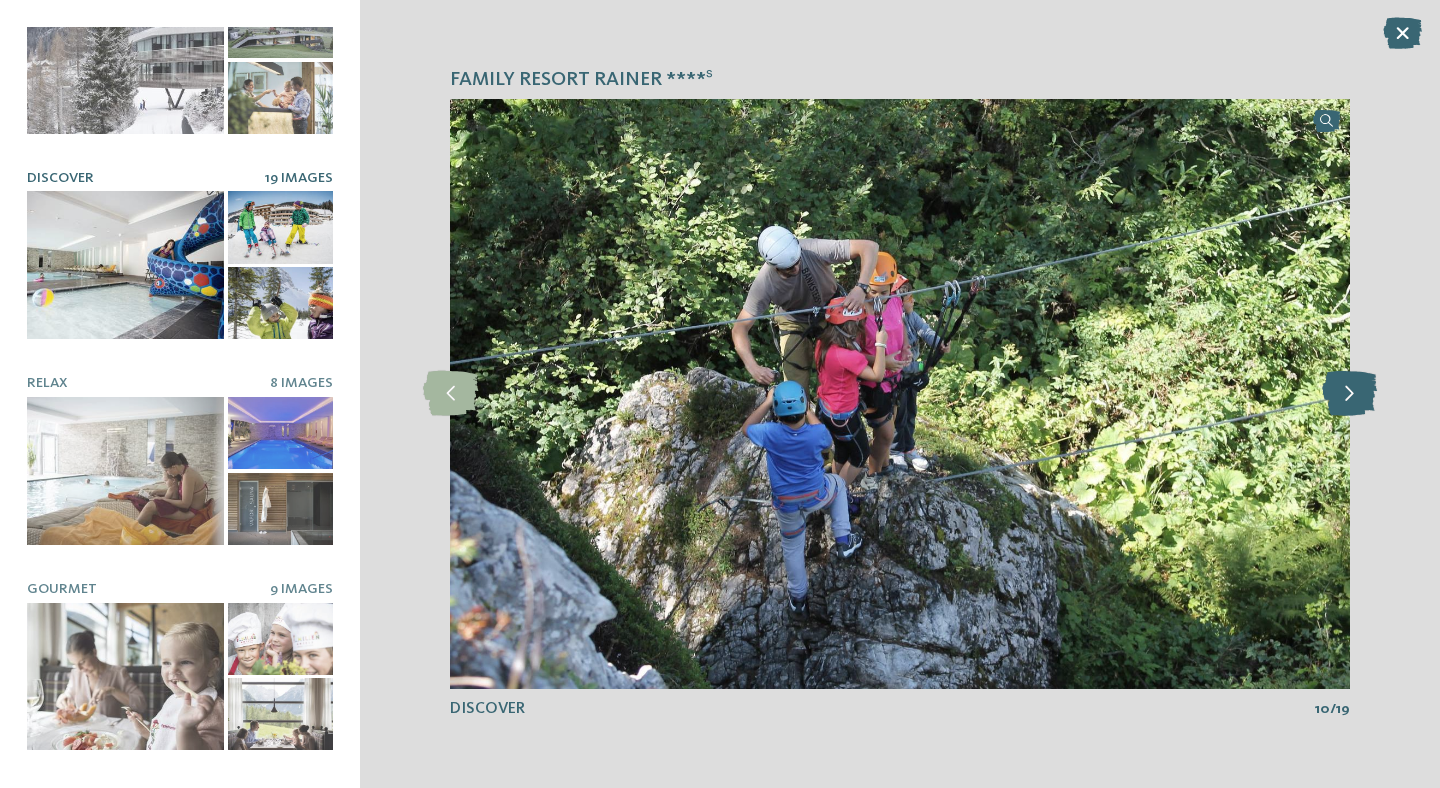 click at bounding box center [1349, 393] 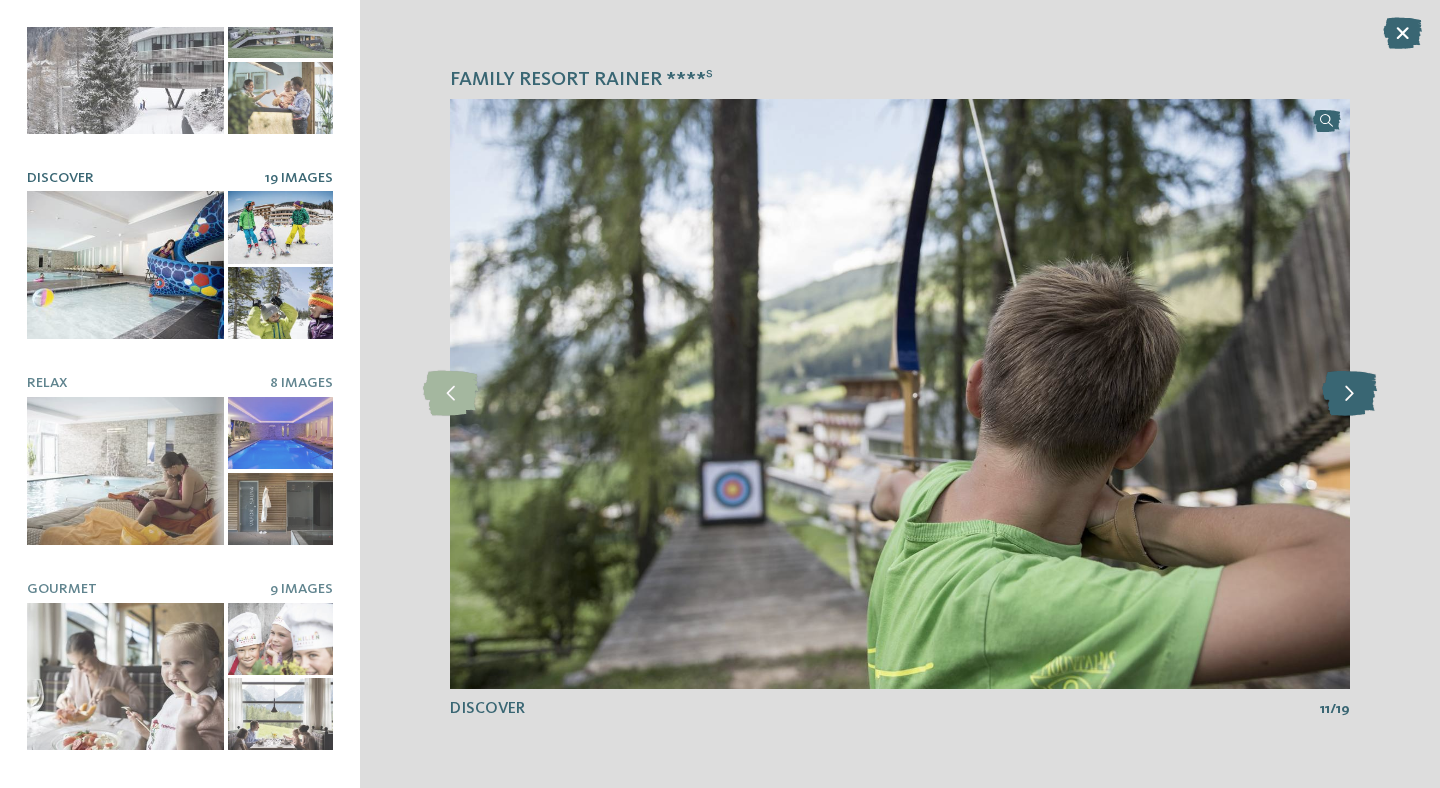 click at bounding box center [1349, 393] 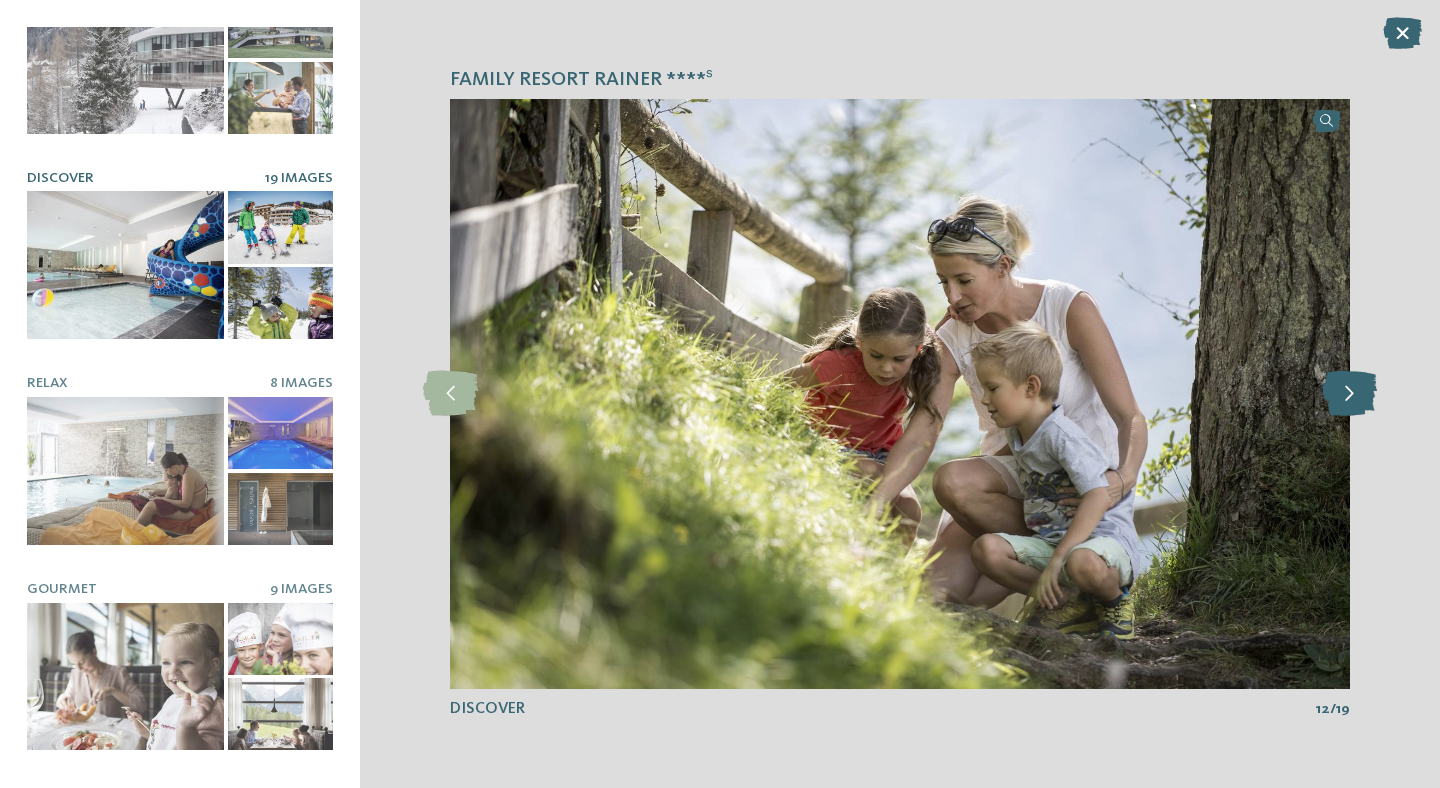 click at bounding box center [1349, 393] 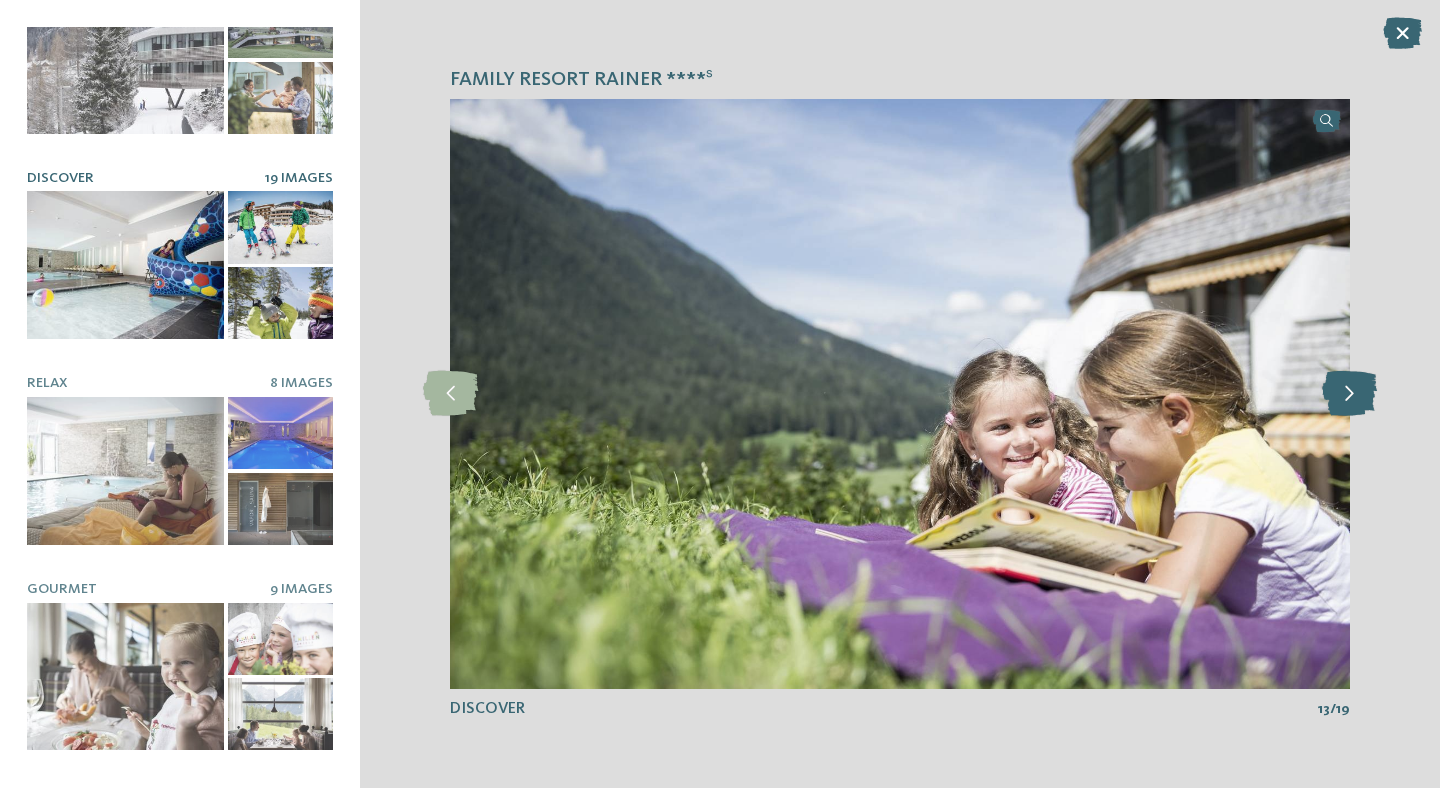 click at bounding box center (1349, 393) 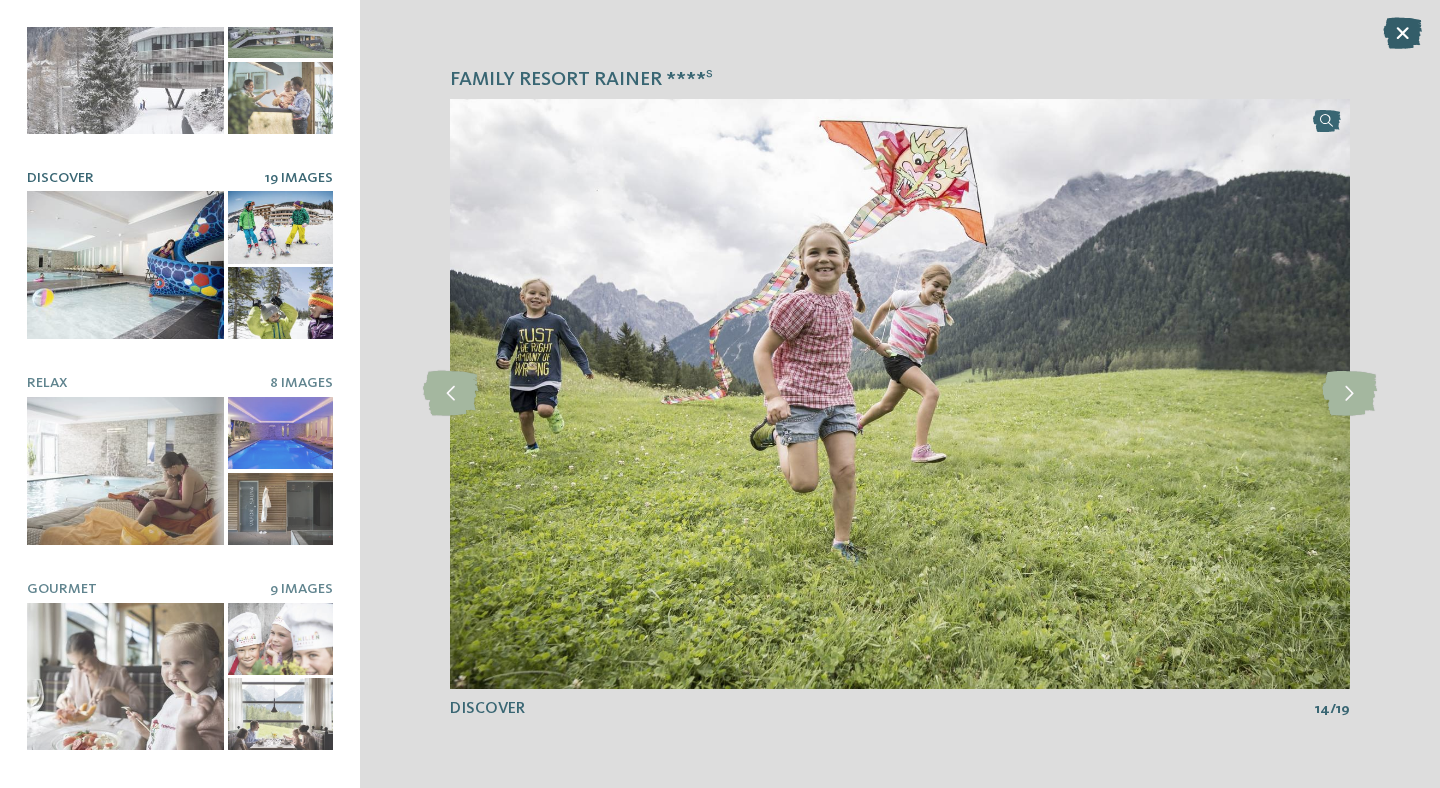 click at bounding box center [1402, 33] 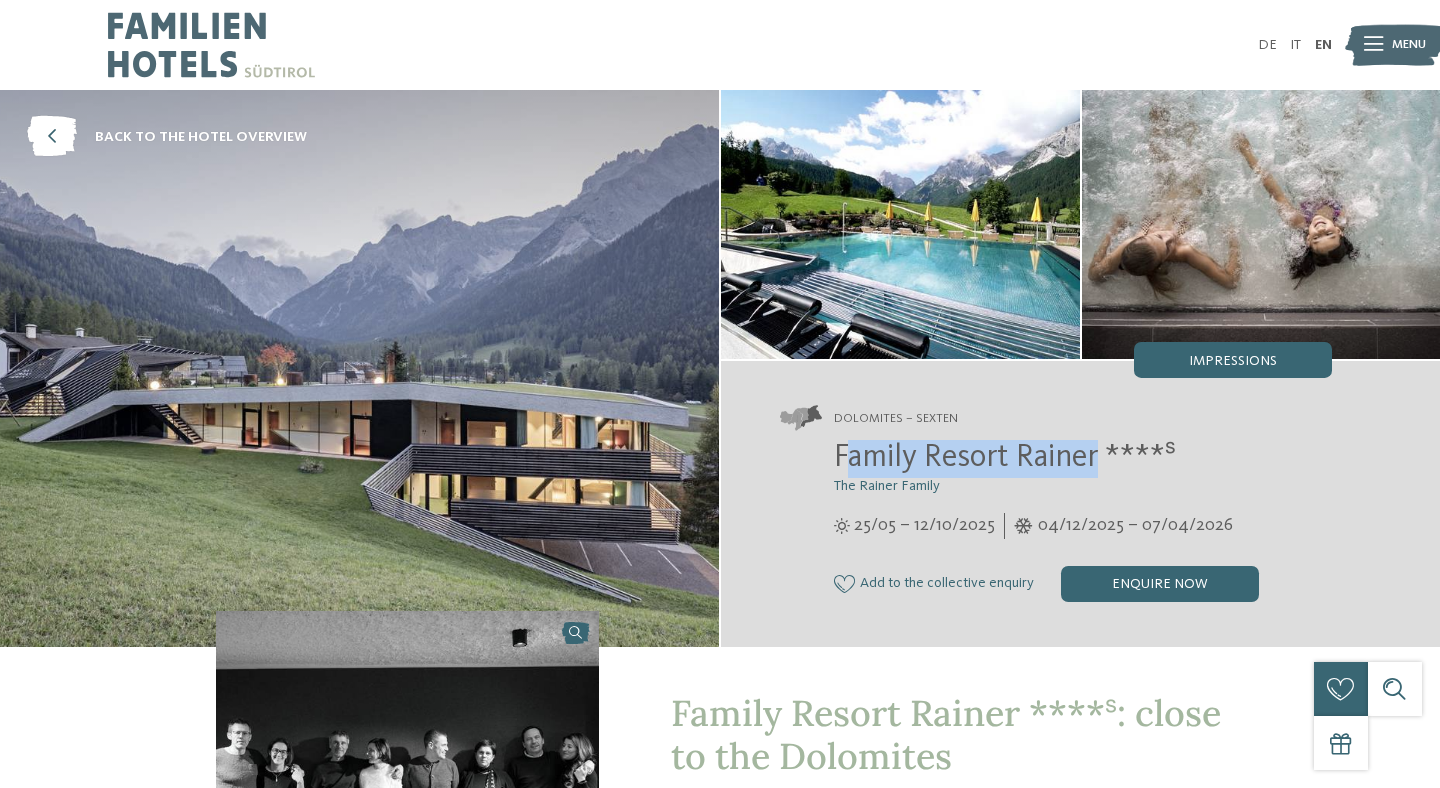 drag, startPoint x: 842, startPoint y: 455, endPoint x: 1102, endPoint y: 454, distance: 260.00192 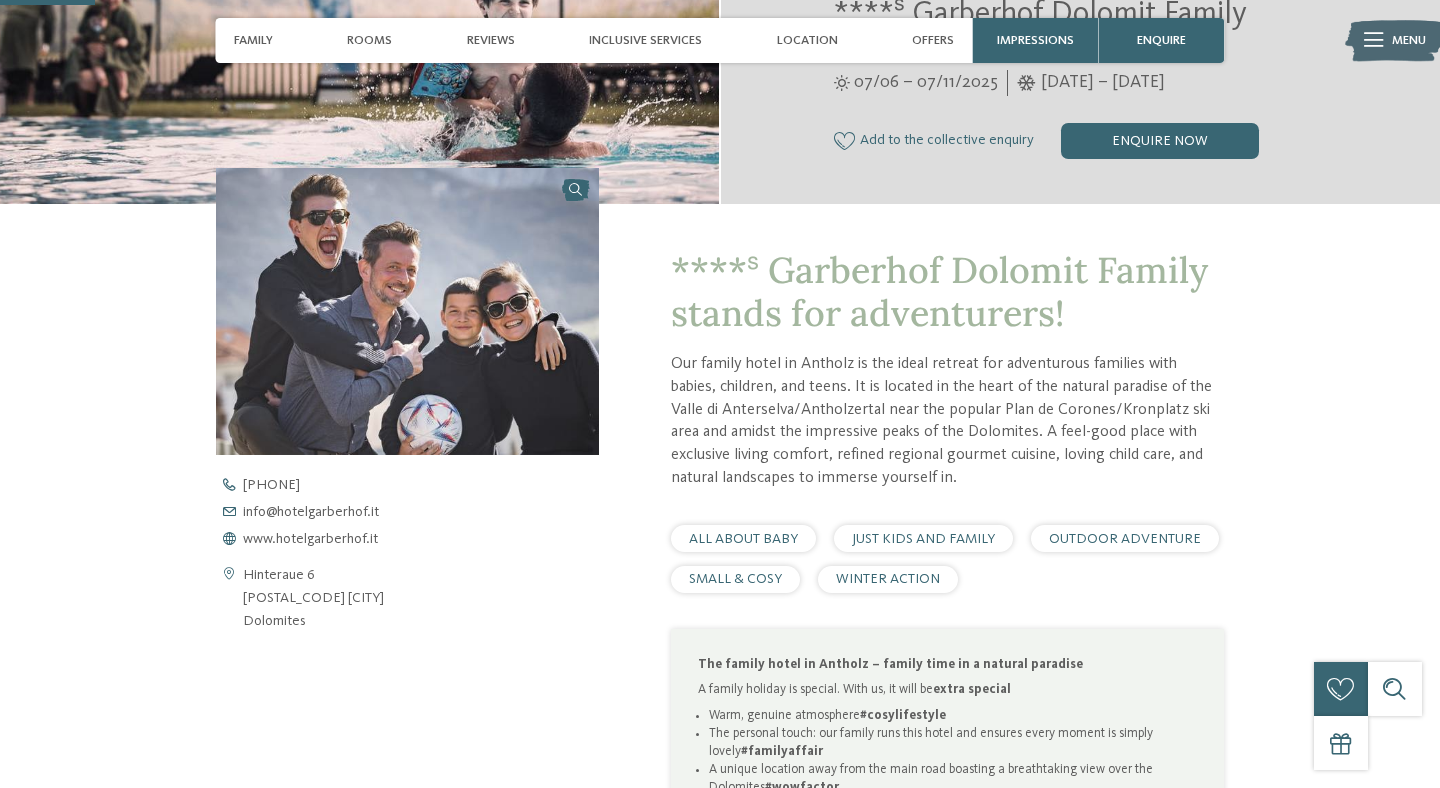 scroll, scrollTop: 443, scrollLeft: 0, axis: vertical 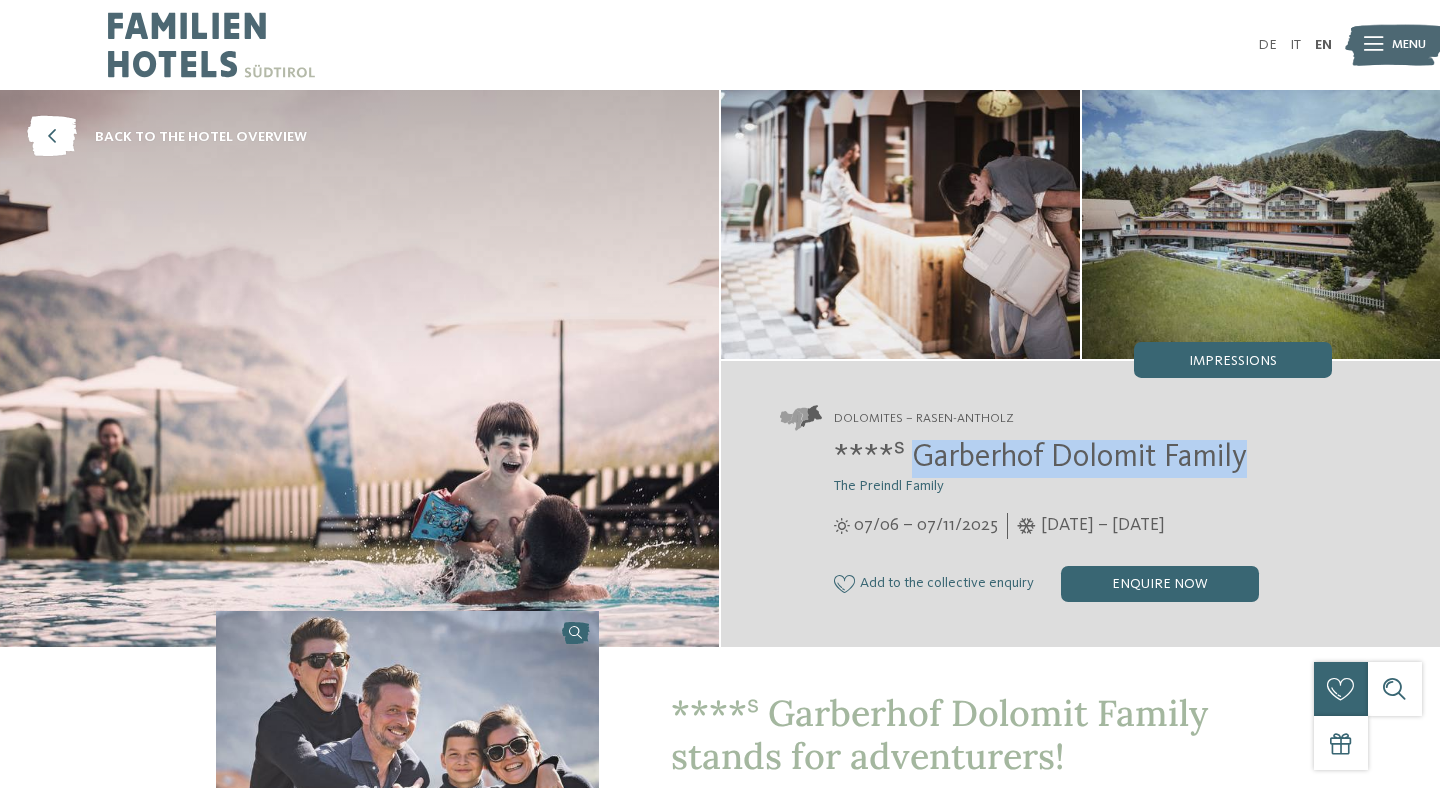 drag, startPoint x: 913, startPoint y: 451, endPoint x: 1245, endPoint y: 455, distance: 332.0241 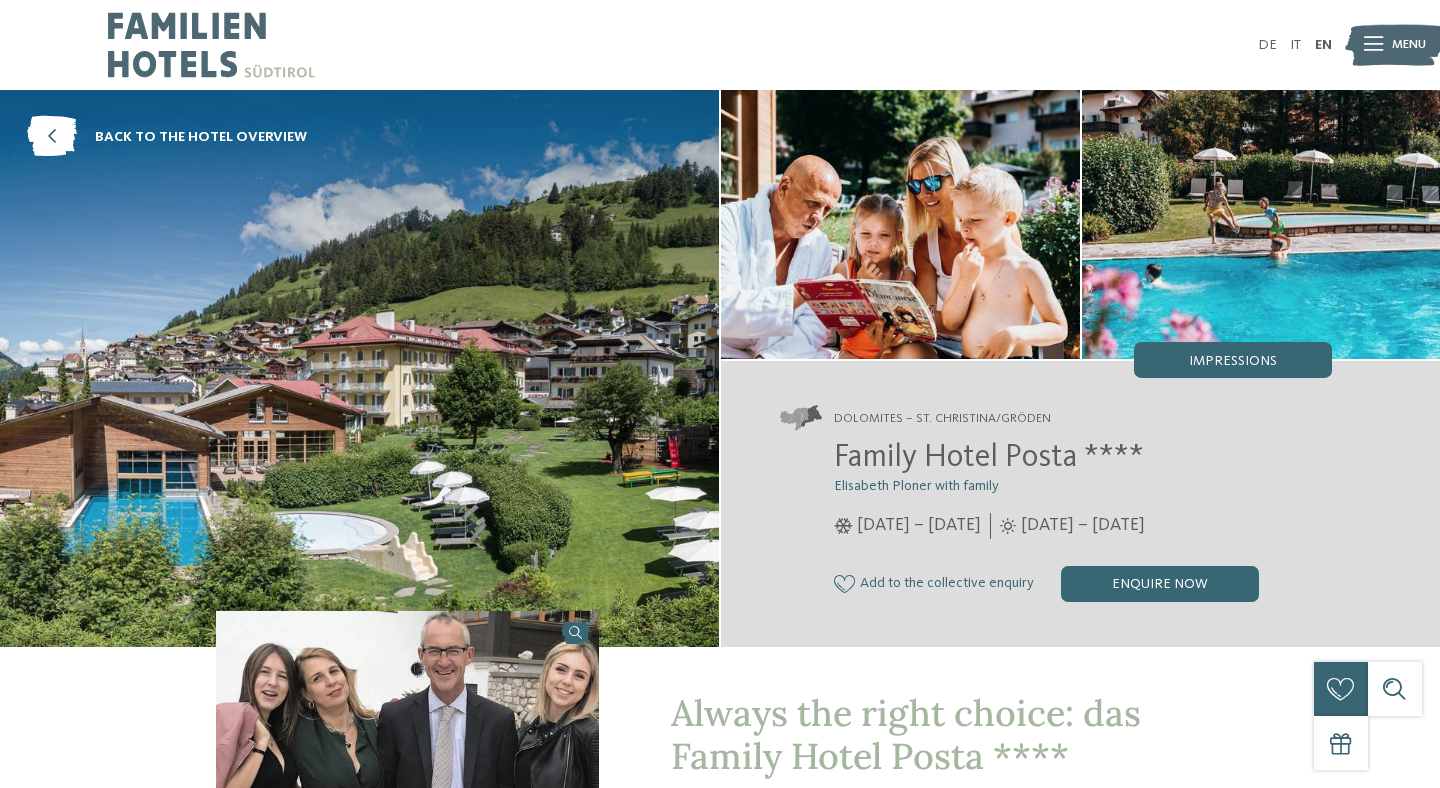 scroll, scrollTop: 0, scrollLeft: 0, axis: both 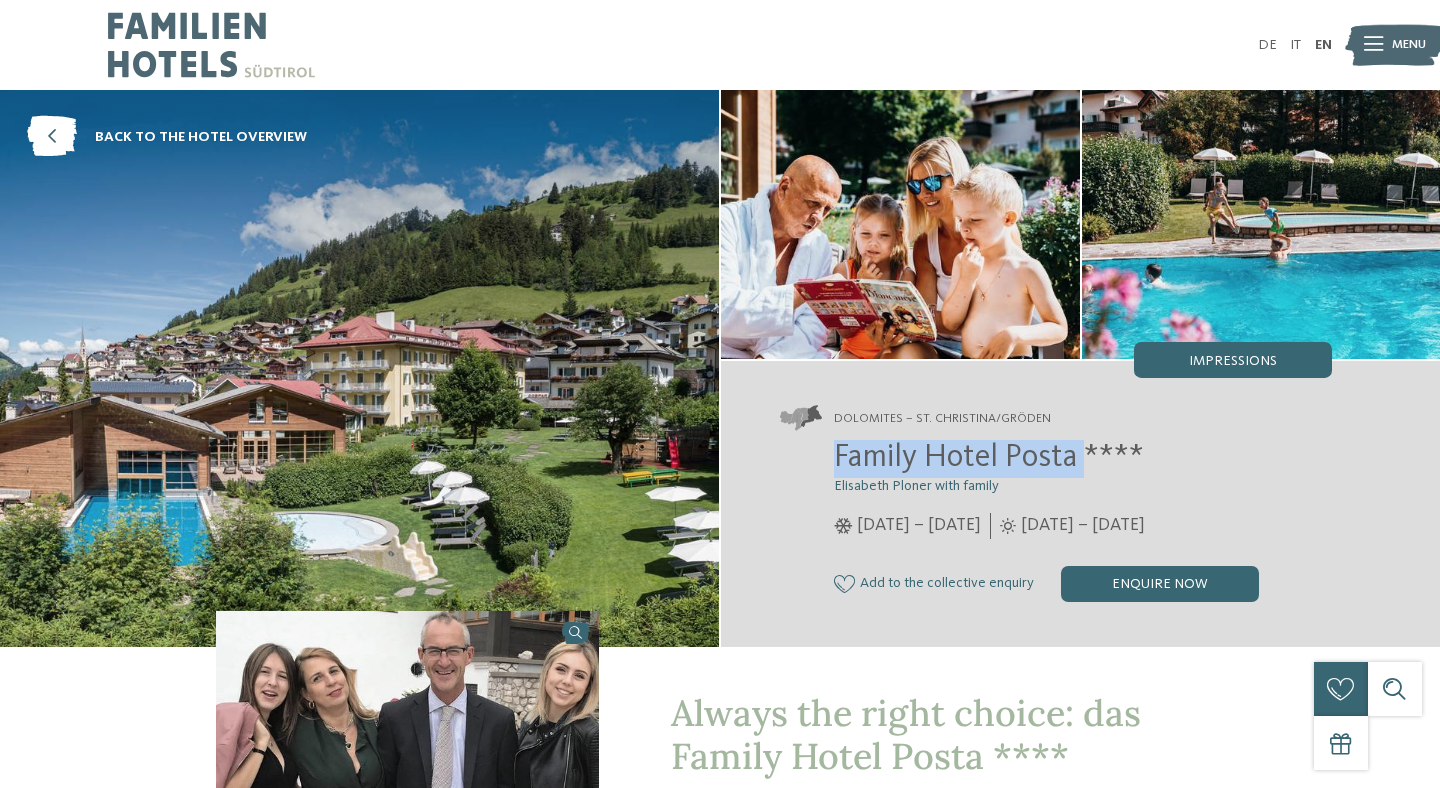 drag, startPoint x: 833, startPoint y: 462, endPoint x: 1083, endPoint y: 463, distance: 250.002 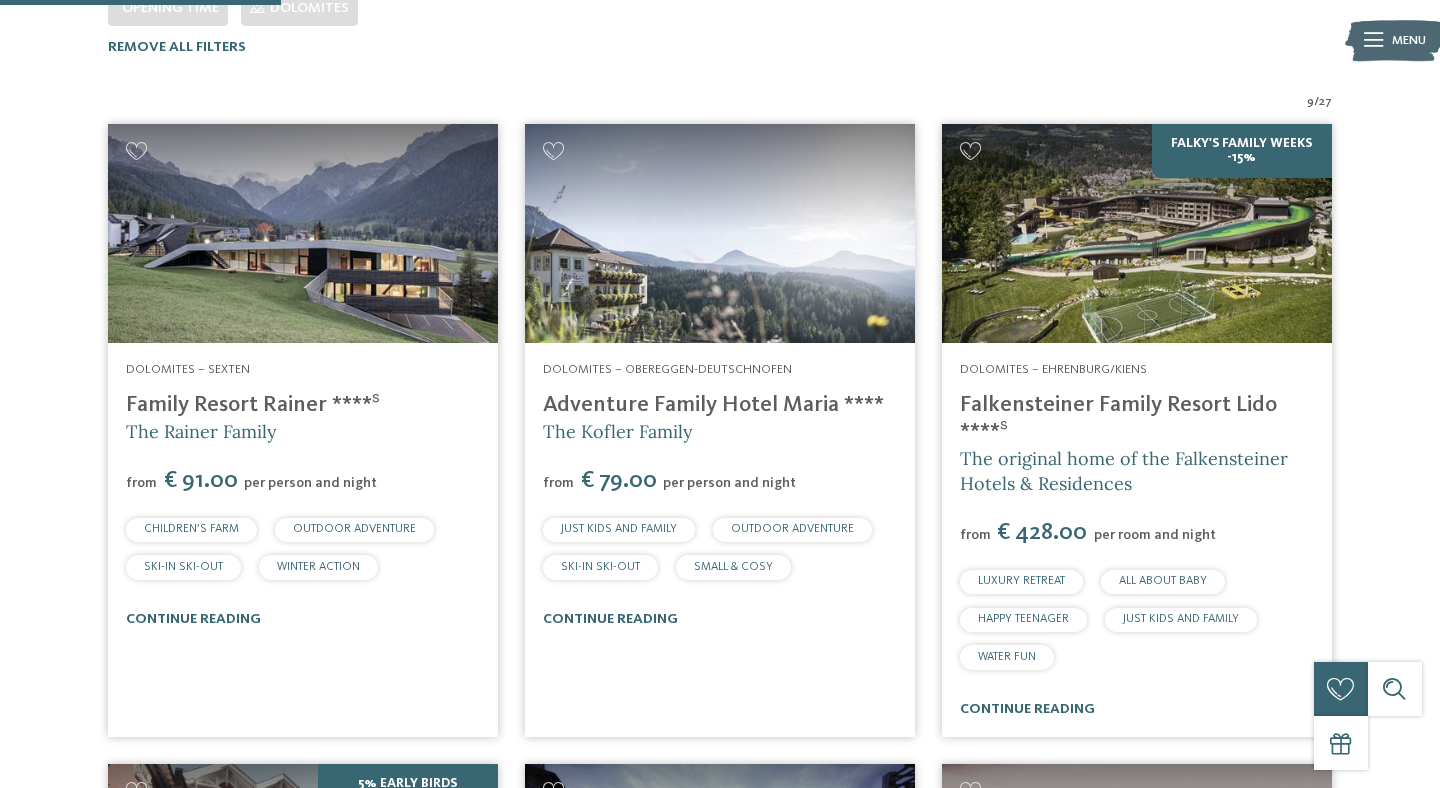 scroll, scrollTop: 0, scrollLeft: 0, axis: both 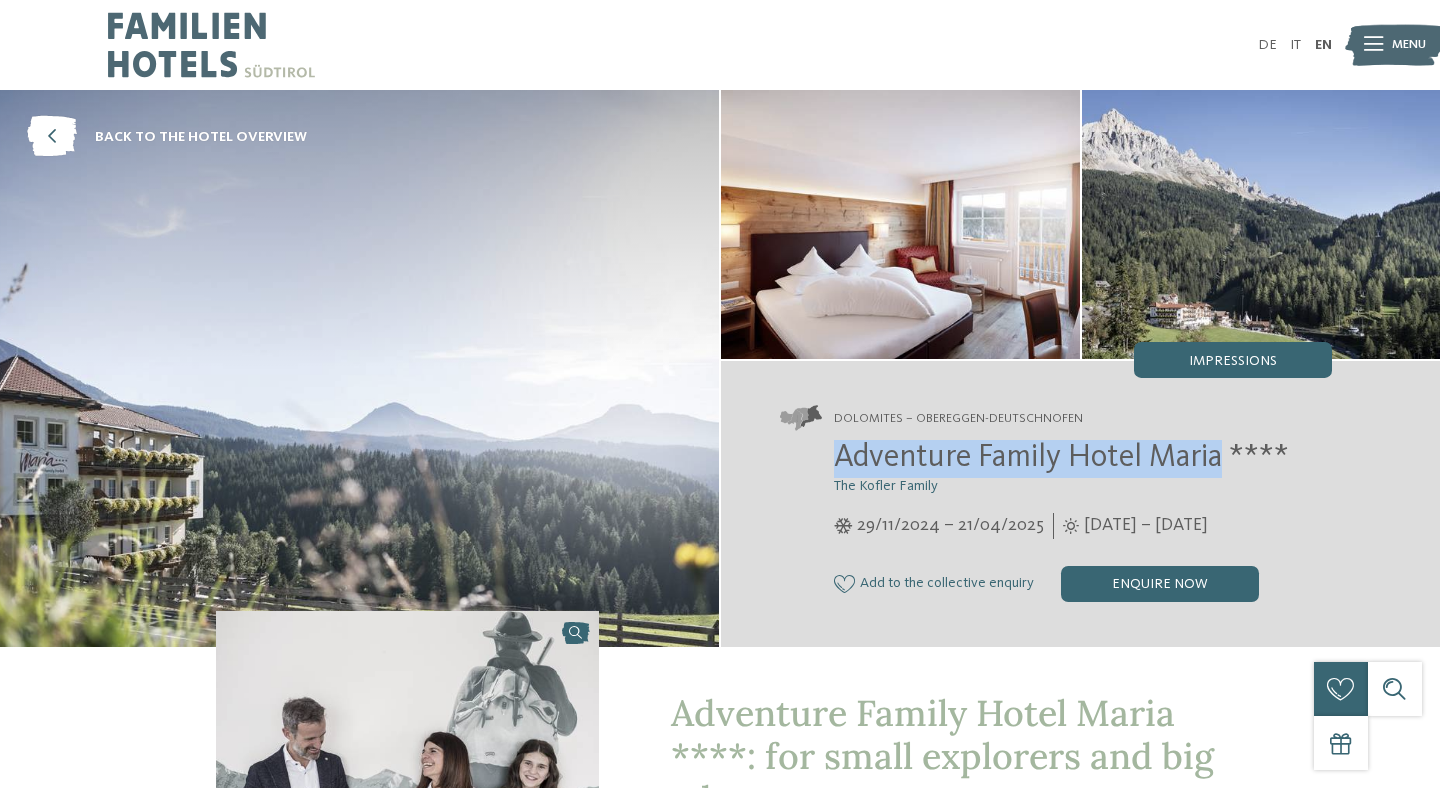 drag, startPoint x: 834, startPoint y: 463, endPoint x: 1216, endPoint y: 456, distance: 382.06412 